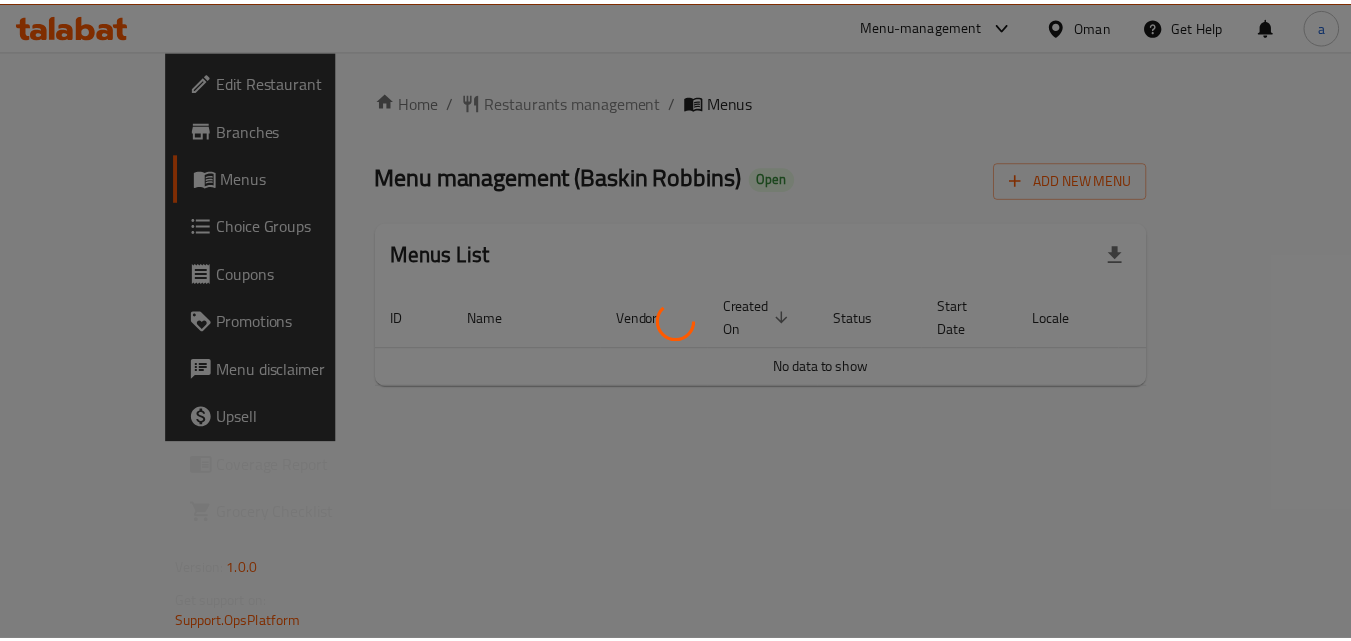 scroll, scrollTop: 0, scrollLeft: 0, axis: both 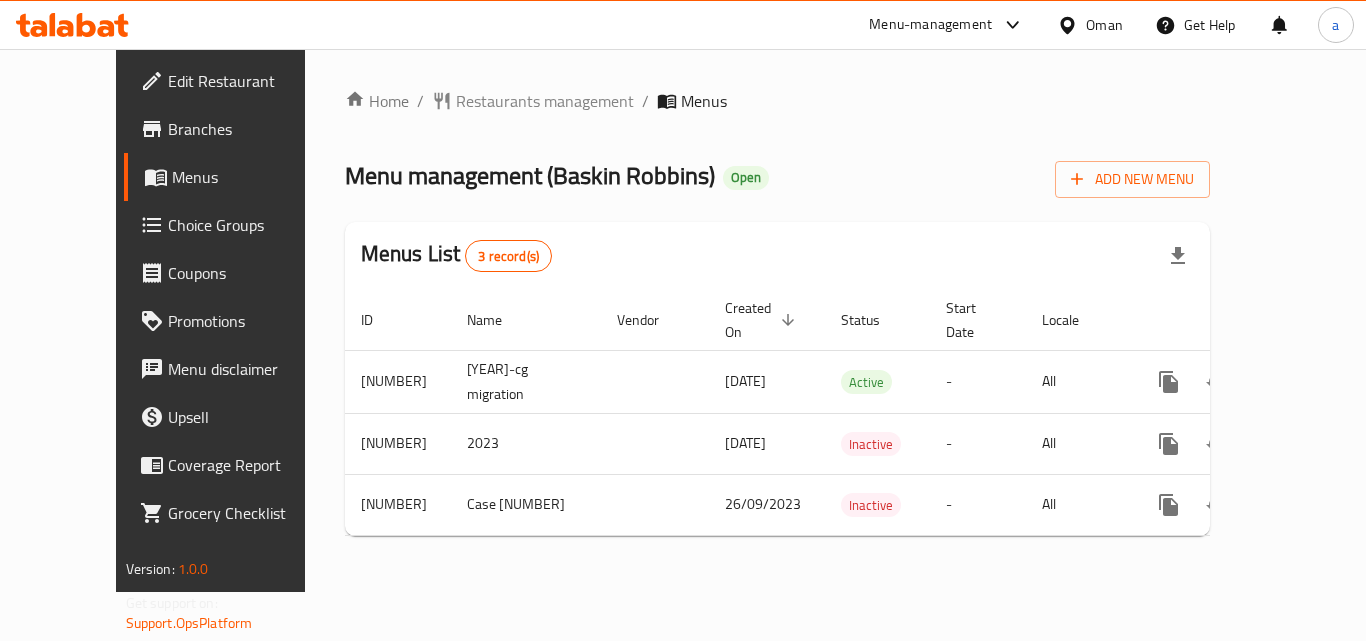 click on "Restaurants management" at bounding box center (545, 101) 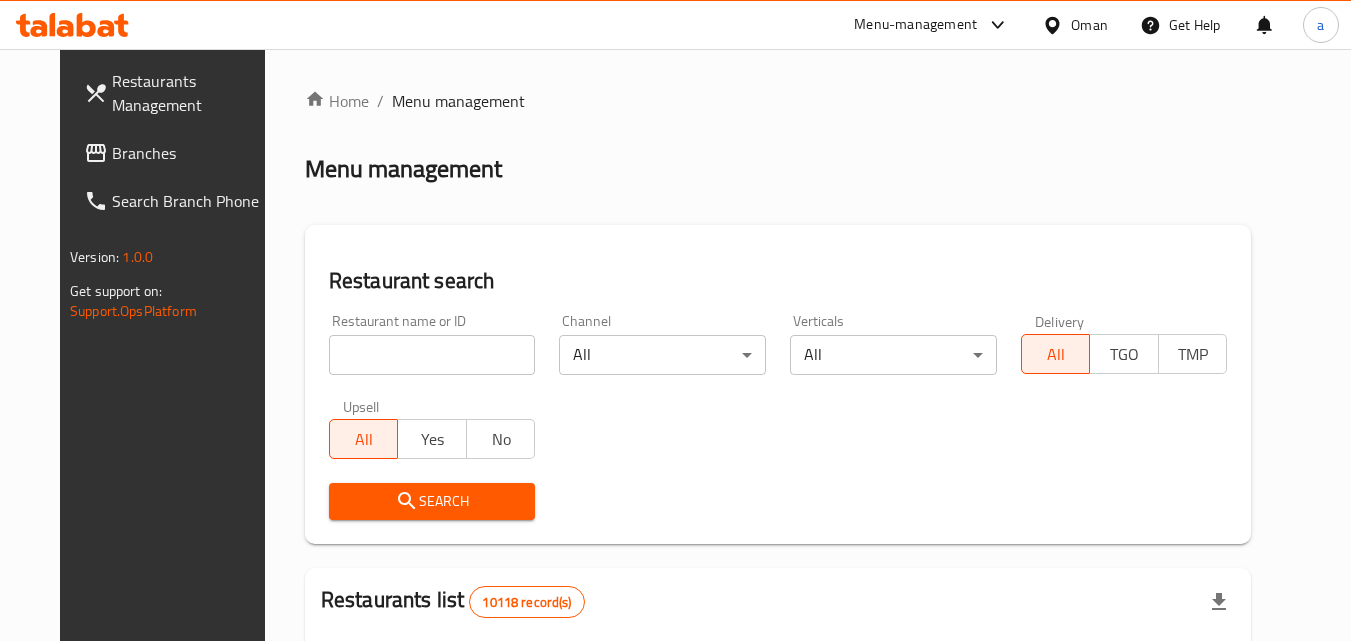 click on "[NUMBER] record(s) ID sorted ascending Name (En) Name (Ar) Ref. Name Logo Branches Open Busy Closed POS group Status Action 401 Spicy Village قرية التوابل 2 0 0 0 HIDDEN 412 NARENJ نارنج 1 1 0 0 HIDDEN 415 Best Burger بست برجر 2 0 0 0 INACTIVE 416 HOT POT RESTAURANT مطعم الوعاء الساخن Darsait Branch  1 0 0 0 INACTIVE 417 FUSION فيوجن 1 0 0 0 INACTIVE 420 BAMBOO KITCHEN بامبو كتشن 1 1 0 0 HIDDEN 422 GOLDEN BEAN CAFE مقهى البن الذهبي 1 1 0 0 INACTIVE 424 Just Grilled جست جريلد 1 0 0 0 INACTIVE 467 MEERATH FAMOUS ميرات المشهورة 1 1 0 0 OPEN 470 ZAIKA DELHI KA مذاق من دلهي  1 0 0 0 INACTIVE Rows per page: 10 1-10 of [NUMBER]" at bounding box center (778, 734) 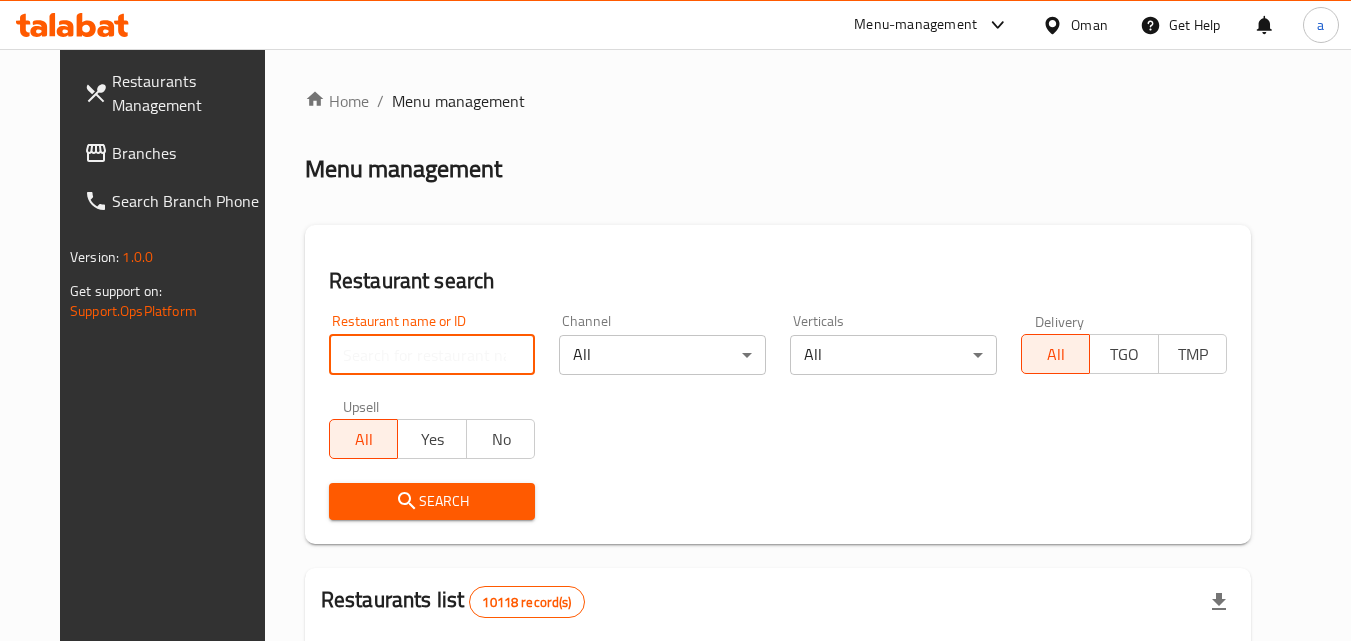 paste on "[NUMBER]" 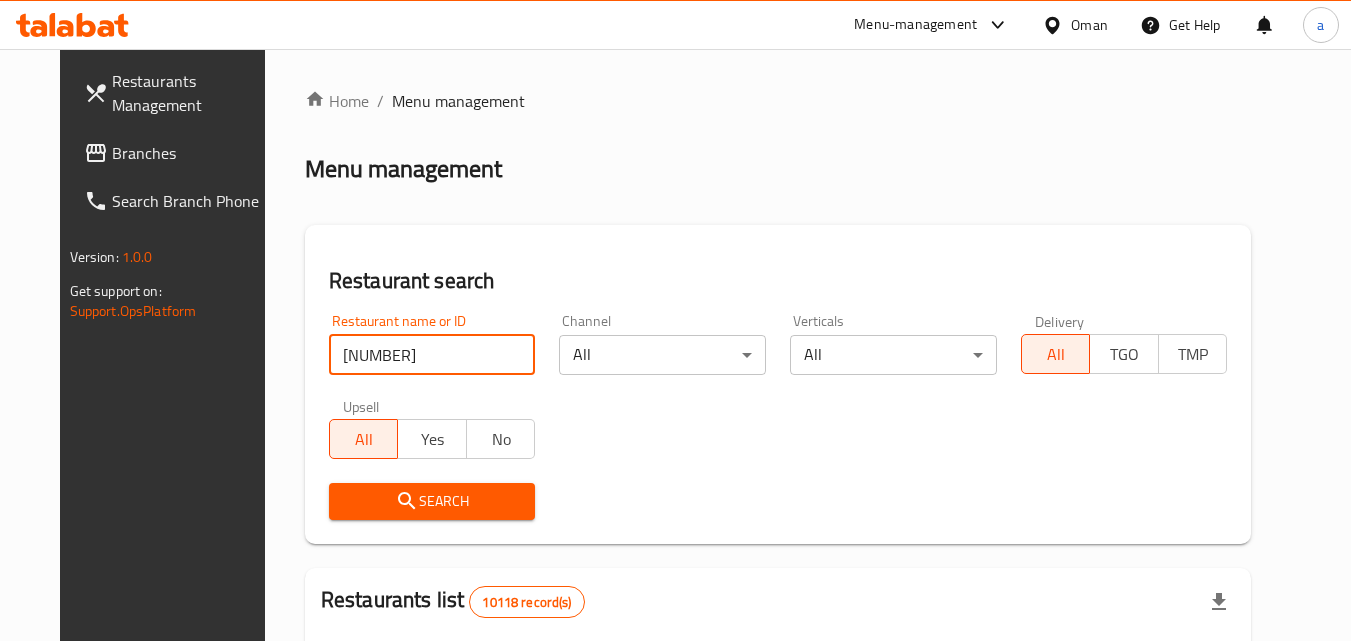 type on "[NUMBER]" 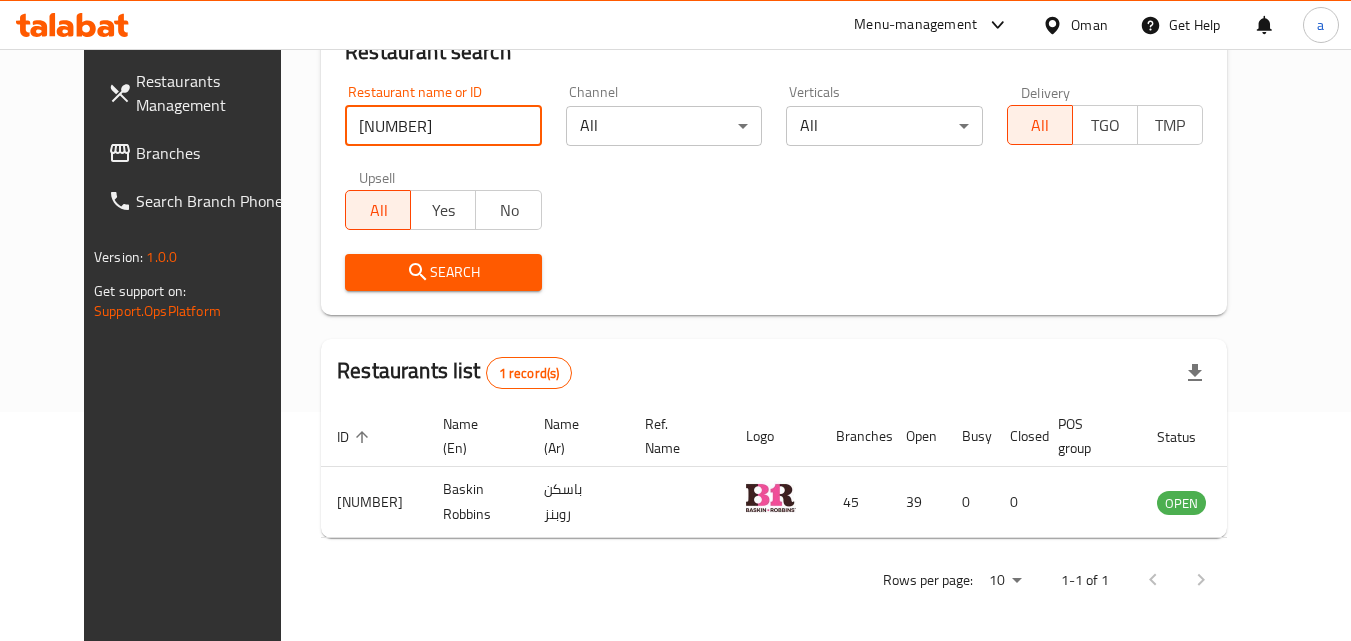 scroll, scrollTop: 234, scrollLeft: 0, axis: vertical 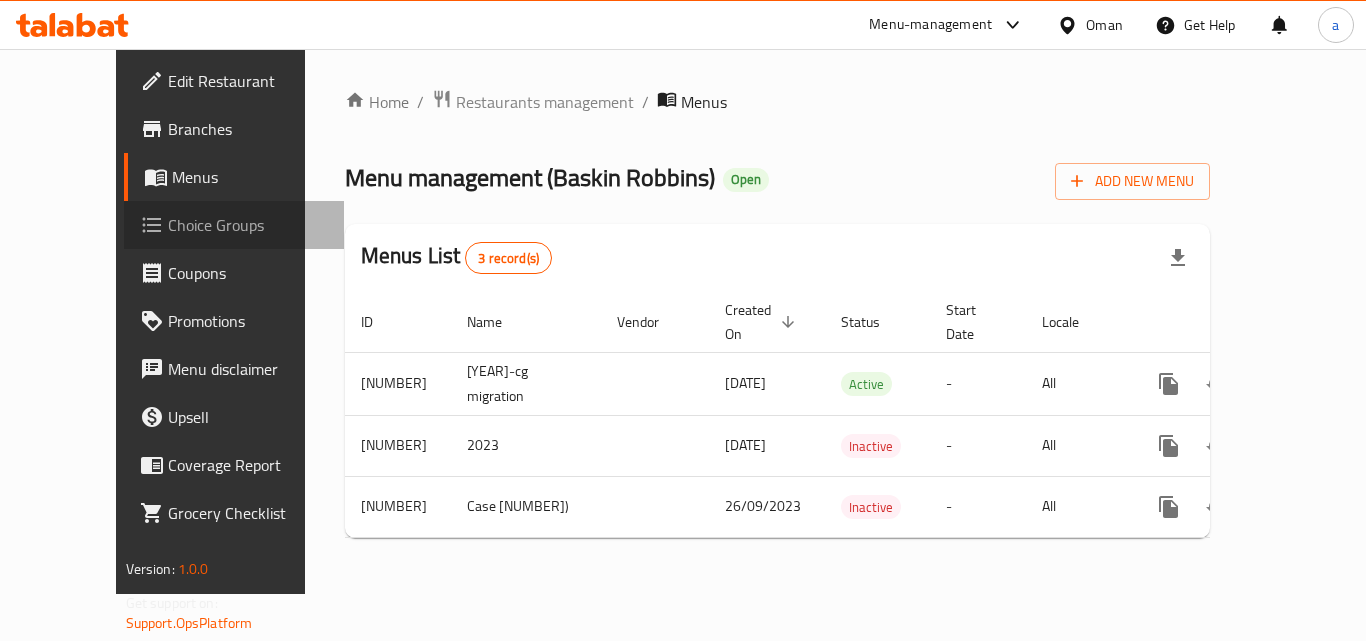 click on "Choice Groups" at bounding box center (248, 225) 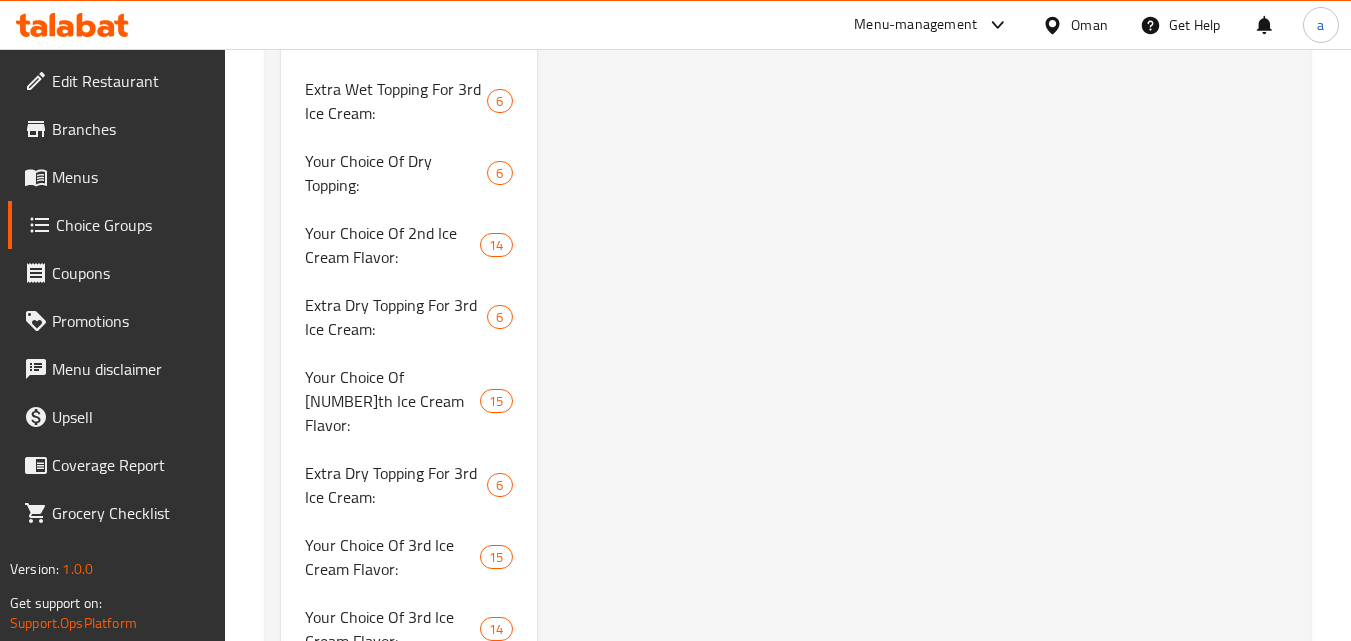 scroll, scrollTop: 13358, scrollLeft: 0, axis: vertical 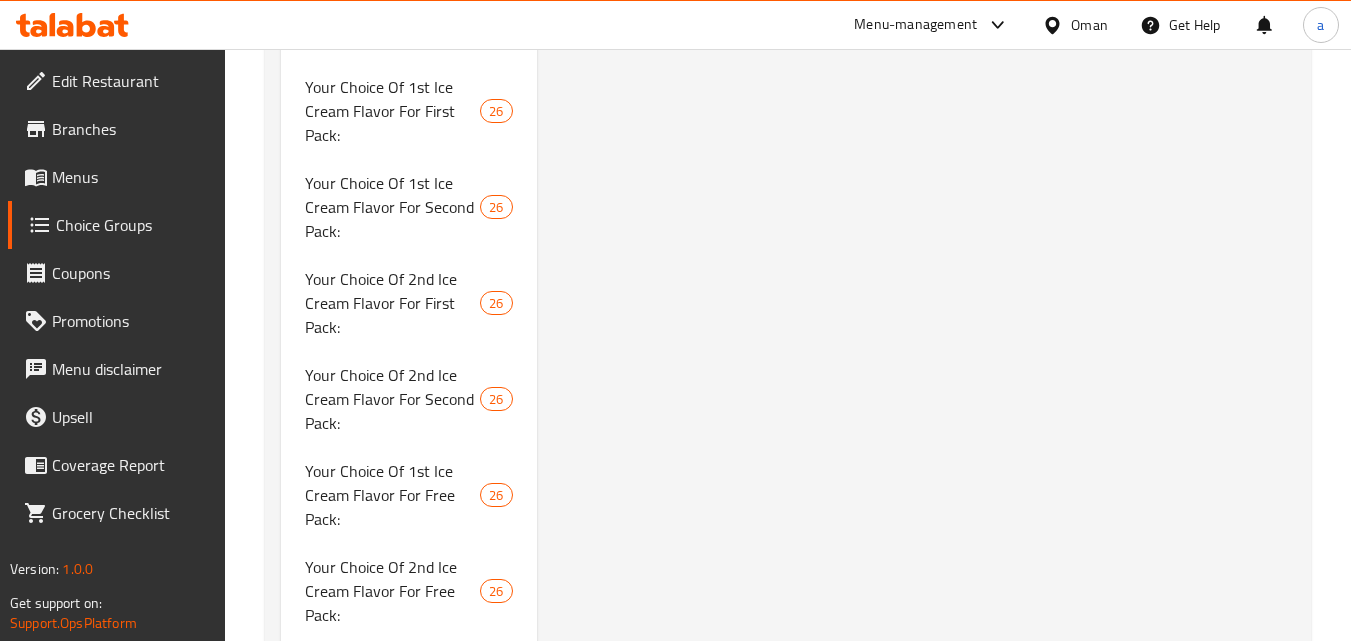 click on "Oman" at bounding box center [1089, 25] 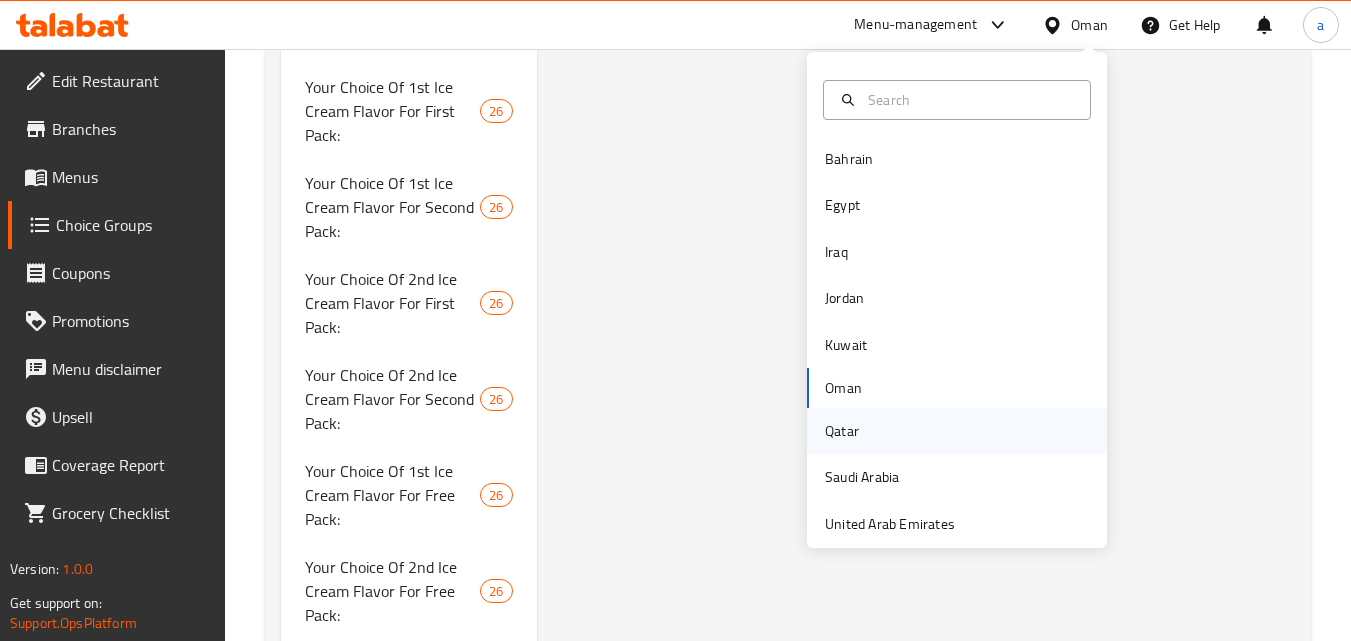 click on "Qatar" at bounding box center [842, 431] 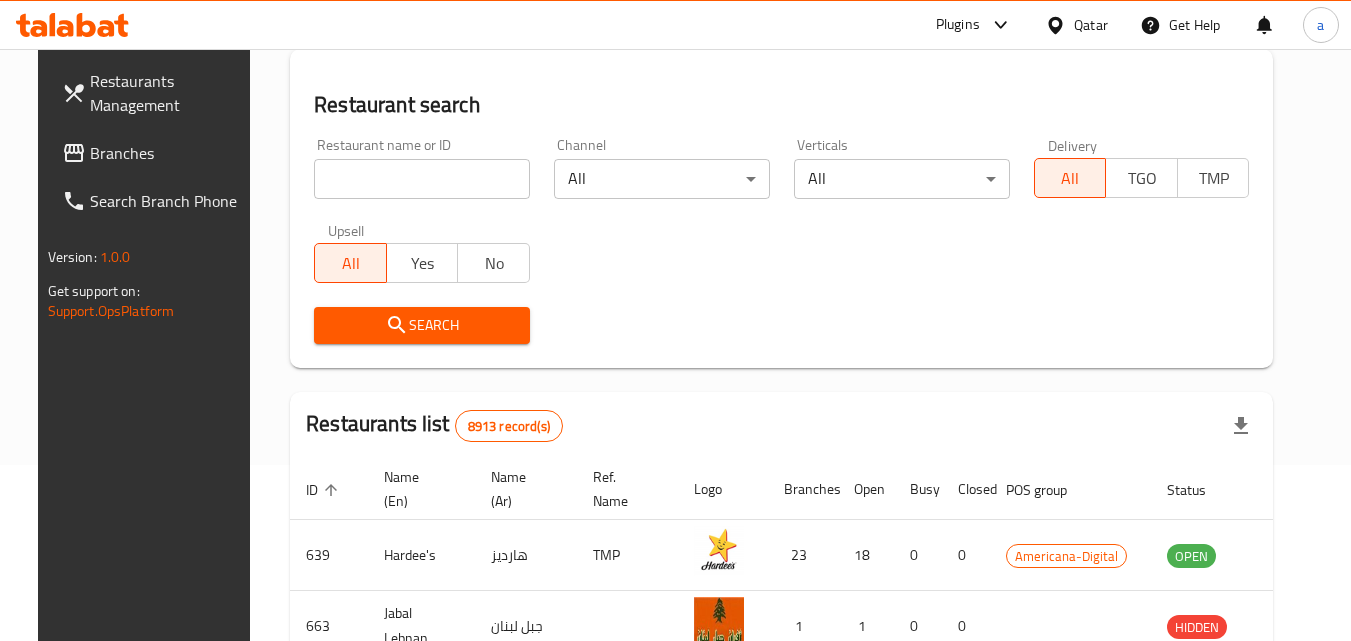 scroll, scrollTop: 890, scrollLeft: 0, axis: vertical 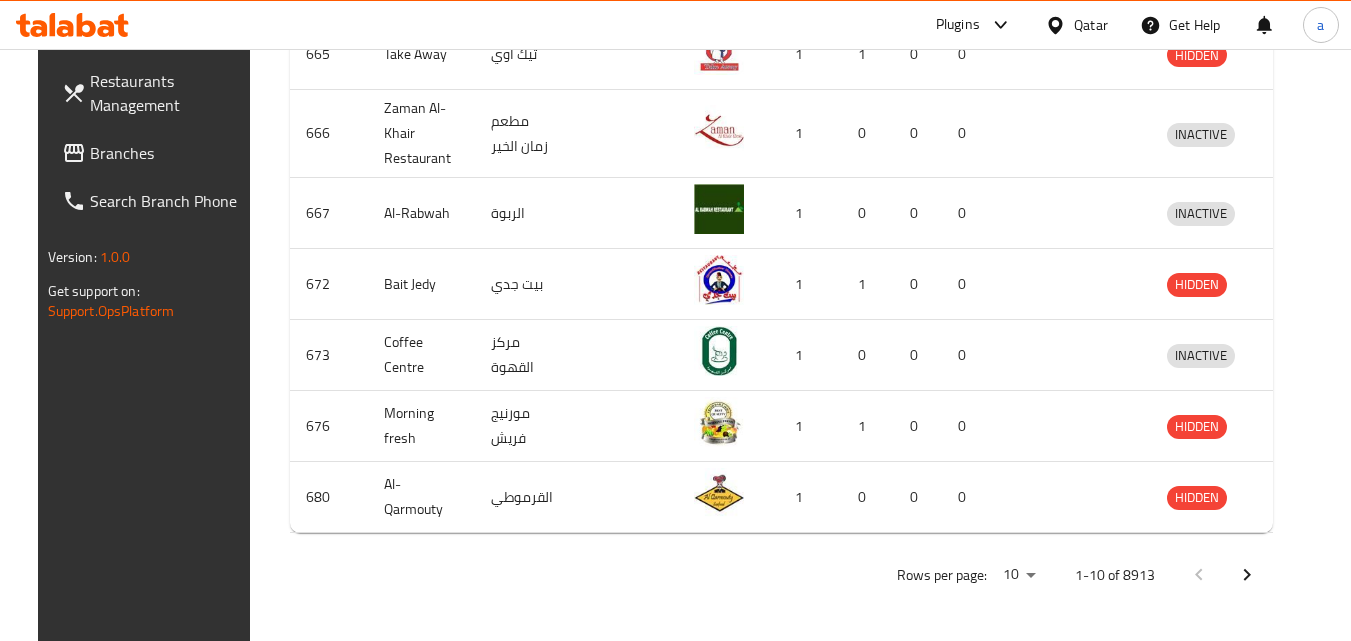click on "Branches" at bounding box center [169, 153] 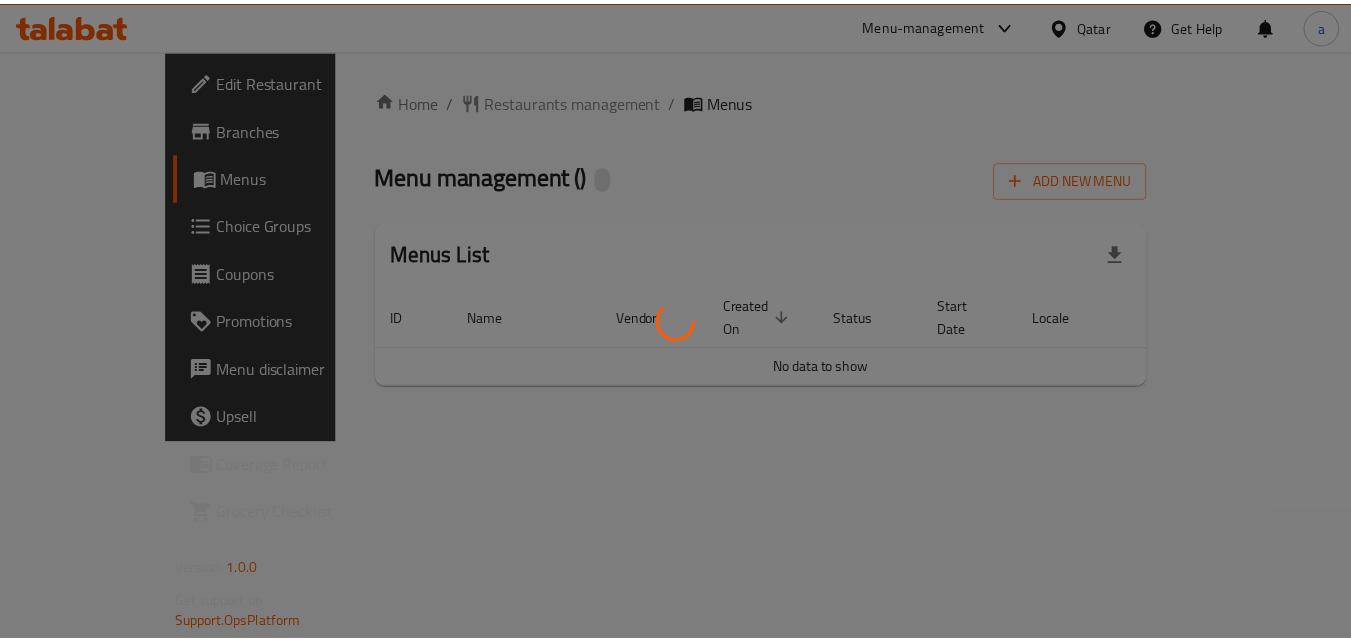 scroll, scrollTop: 0, scrollLeft: 0, axis: both 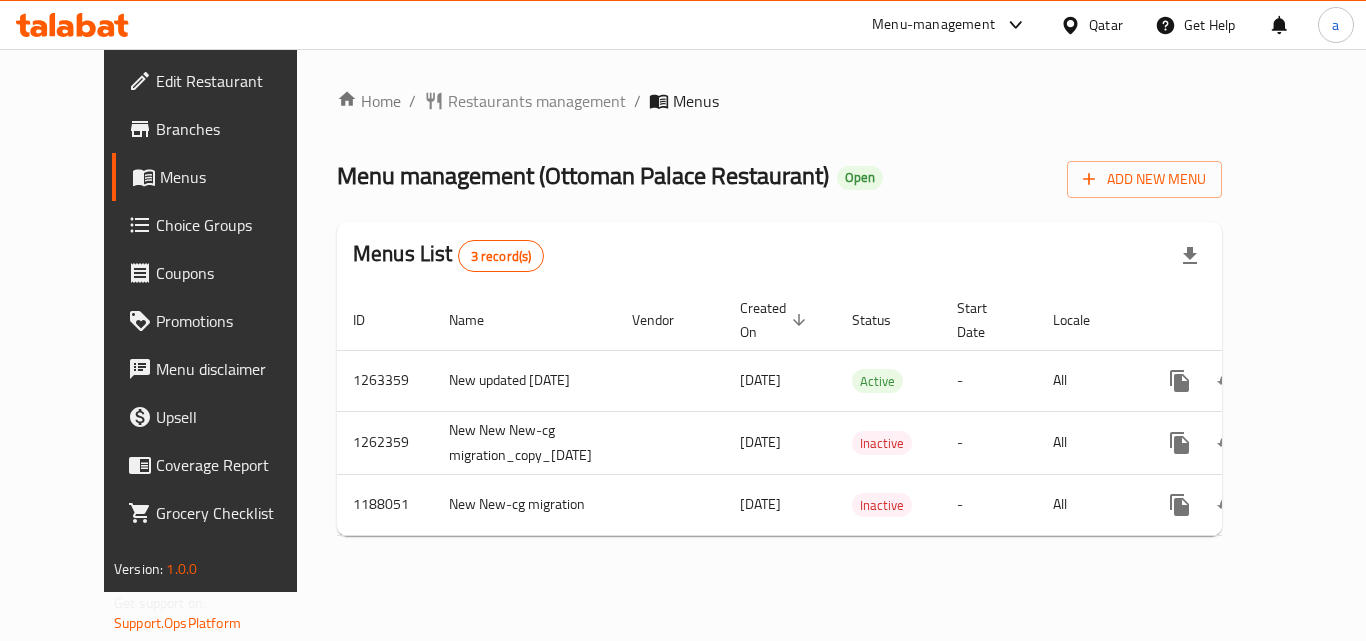 click on "Restaurants management" at bounding box center (537, 101) 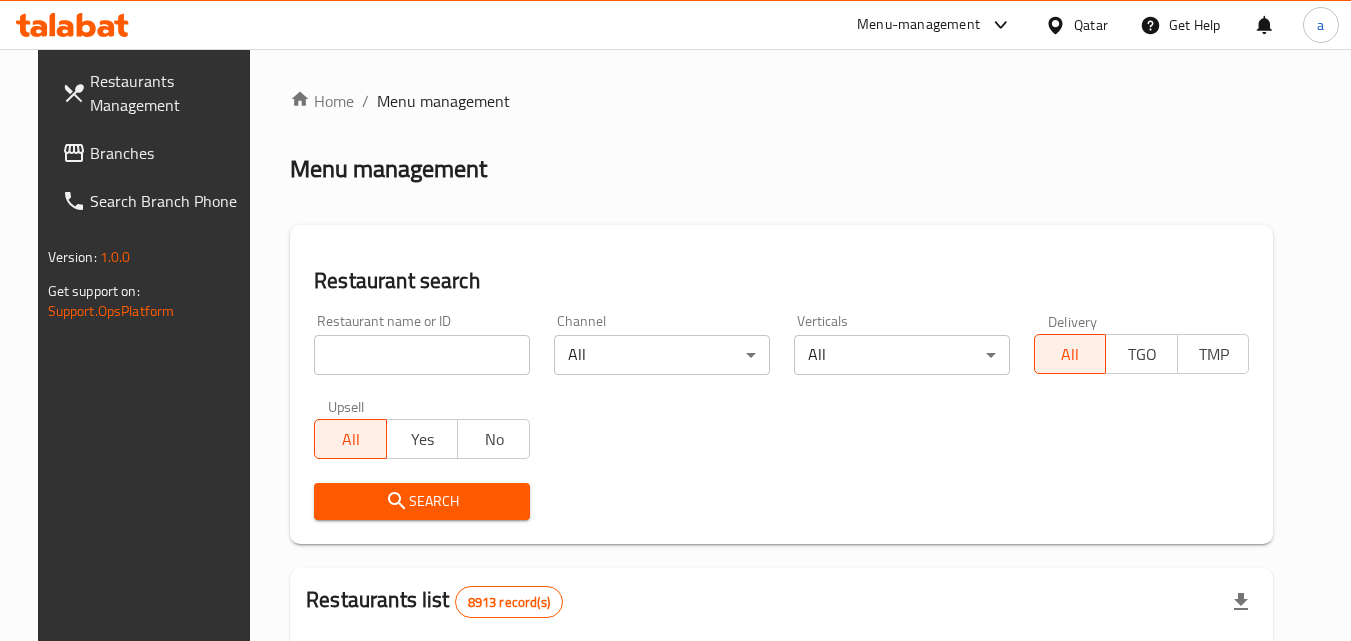 click at bounding box center [422, 355] 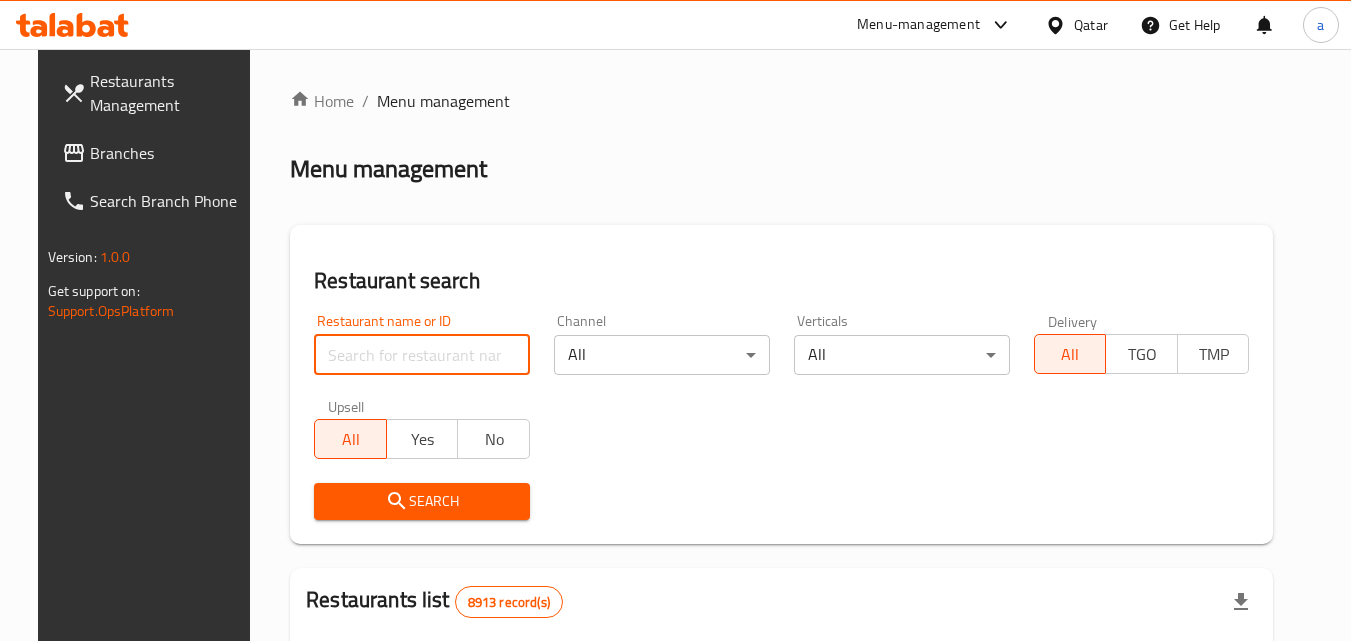 paste on "16734" 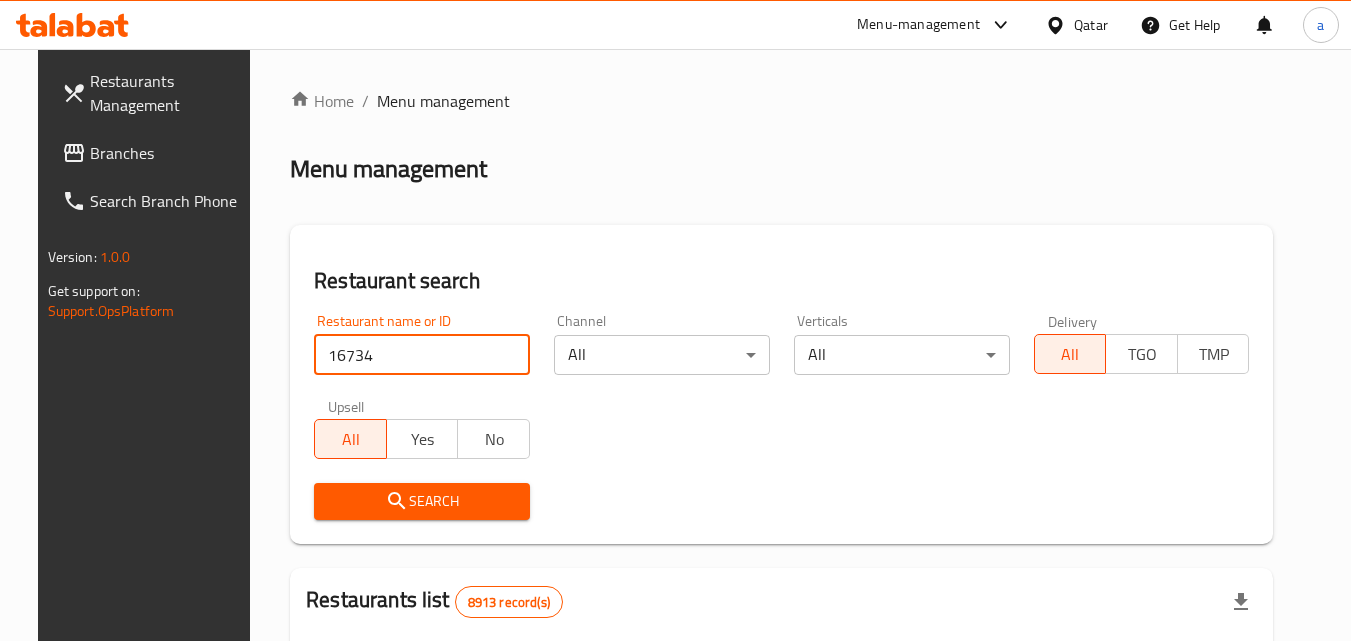 type on "16734" 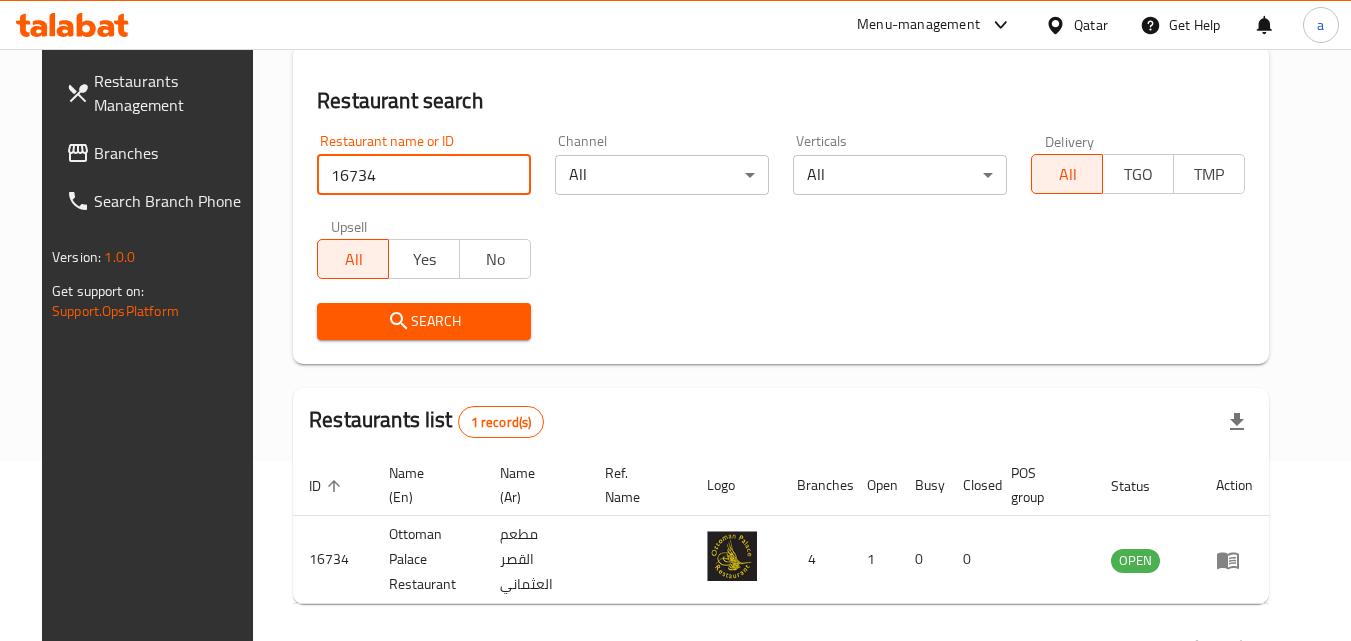 scroll, scrollTop: 234, scrollLeft: 0, axis: vertical 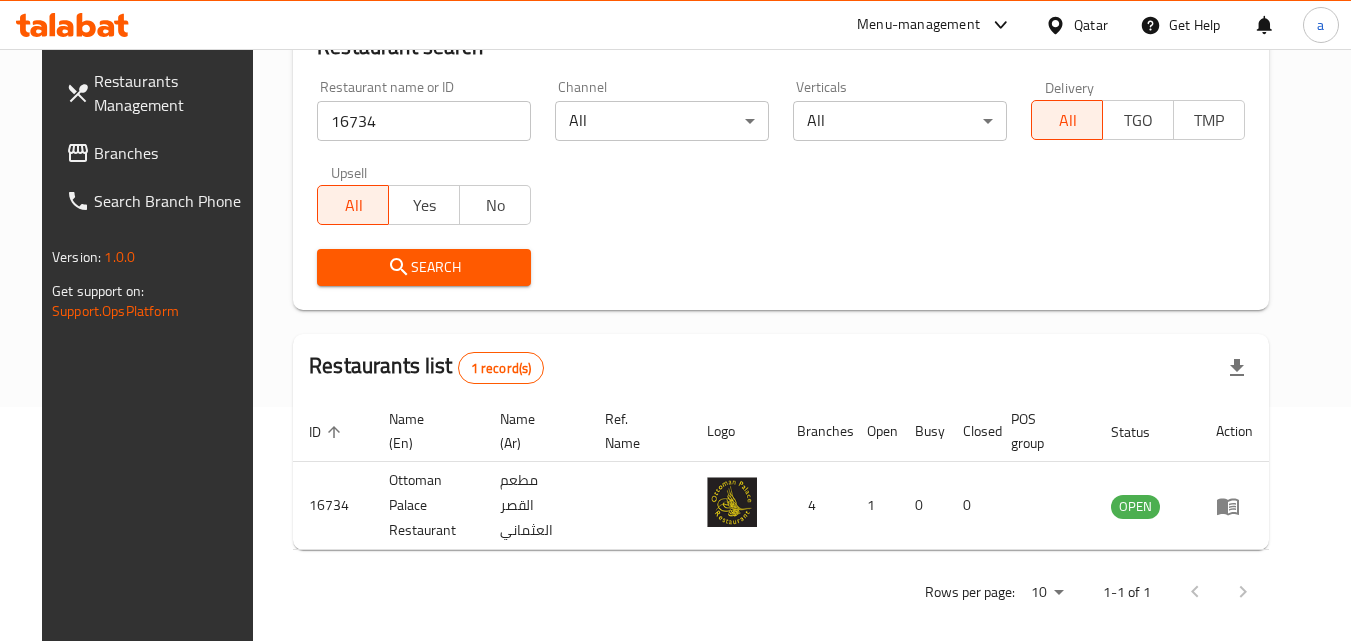 click on "Branches" at bounding box center [173, 153] 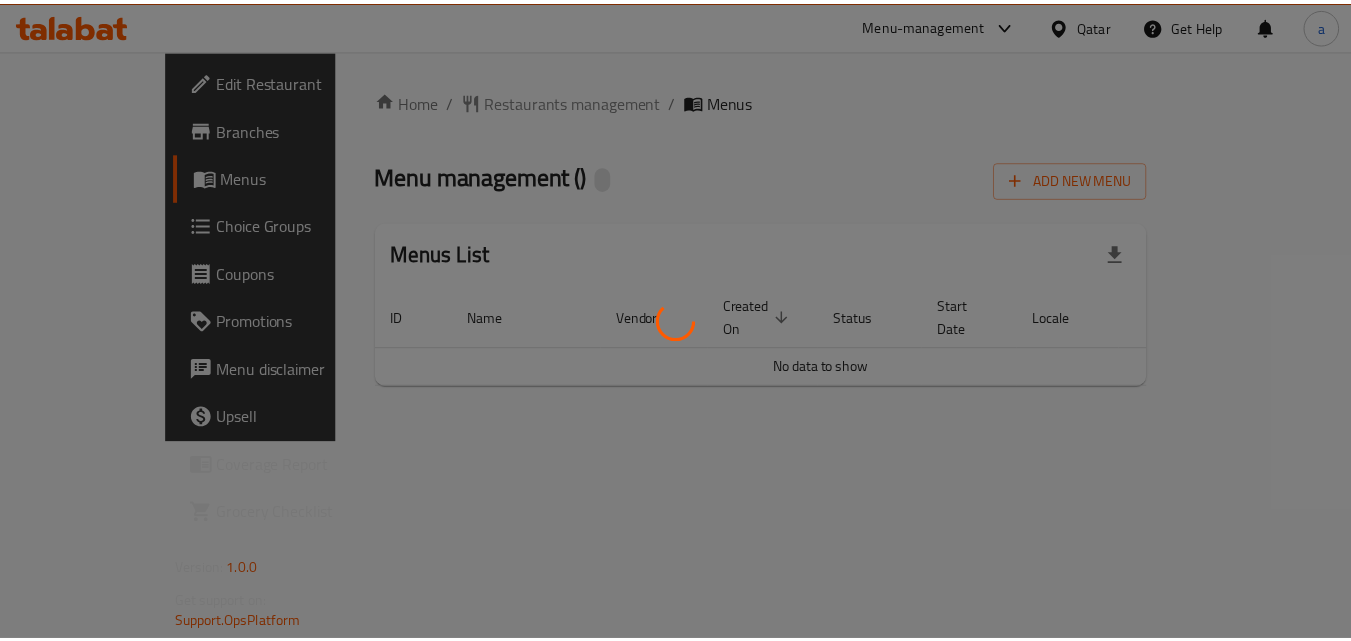 scroll, scrollTop: 0, scrollLeft: 0, axis: both 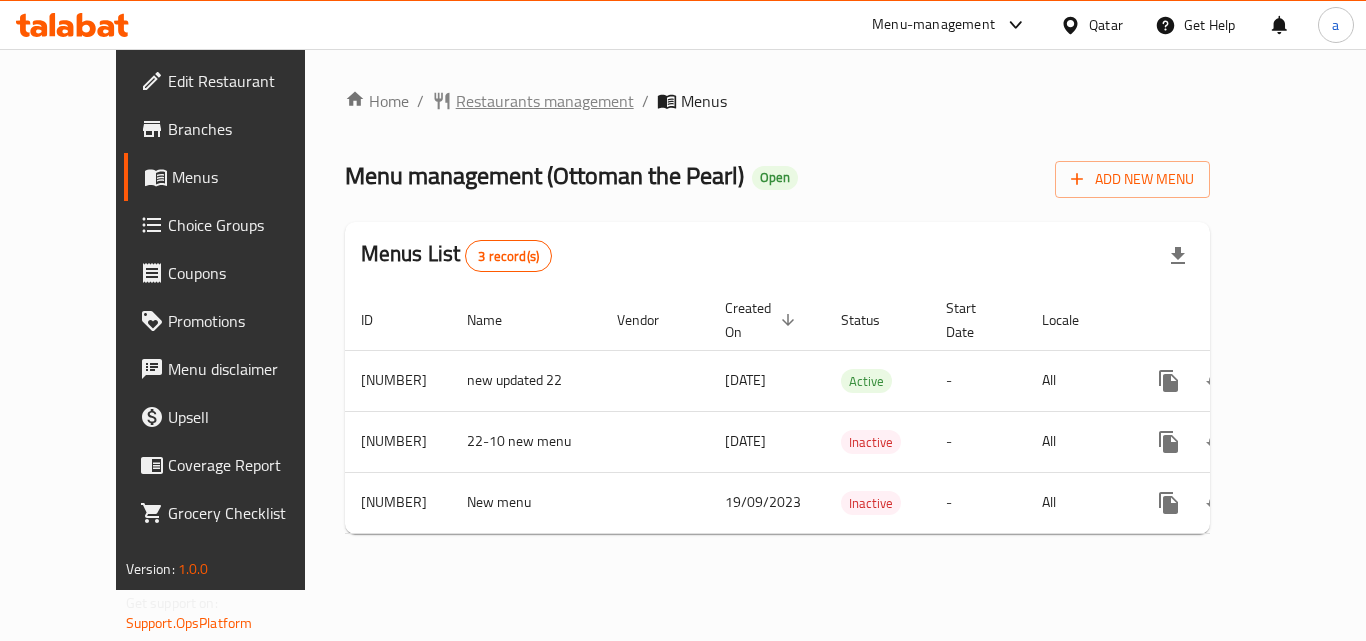 click on "Restaurants management" at bounding box center [545, 101] 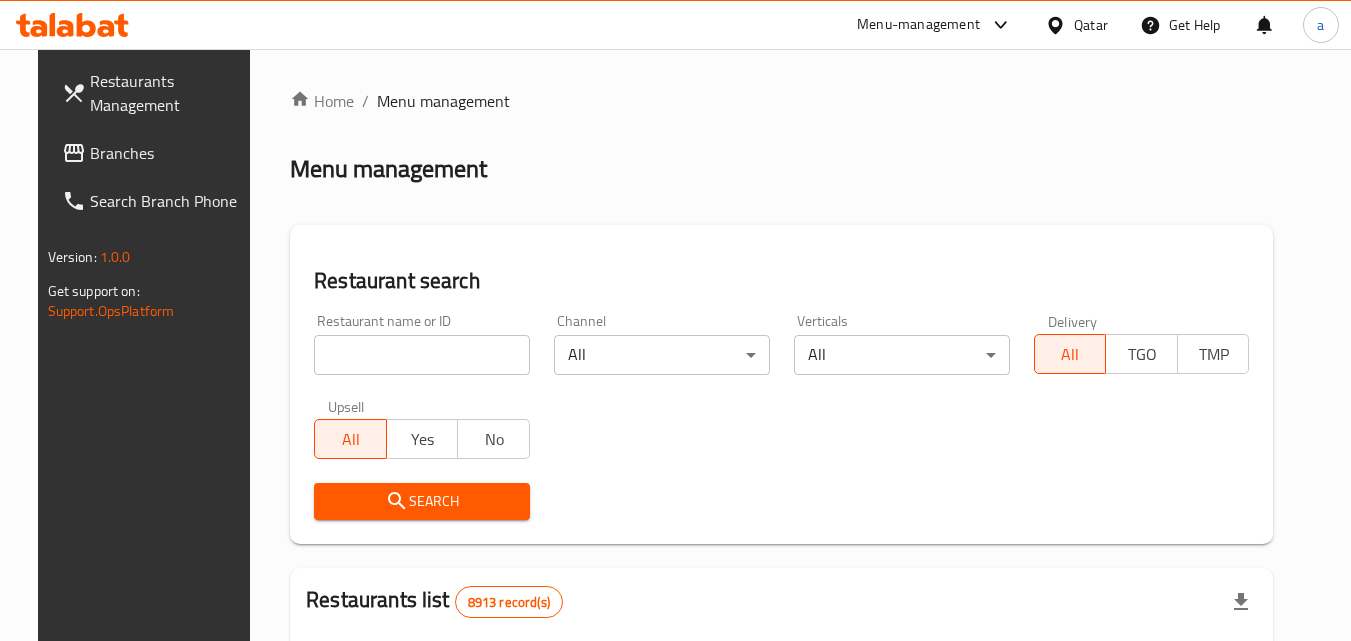 click at bounding box center (422, 355) 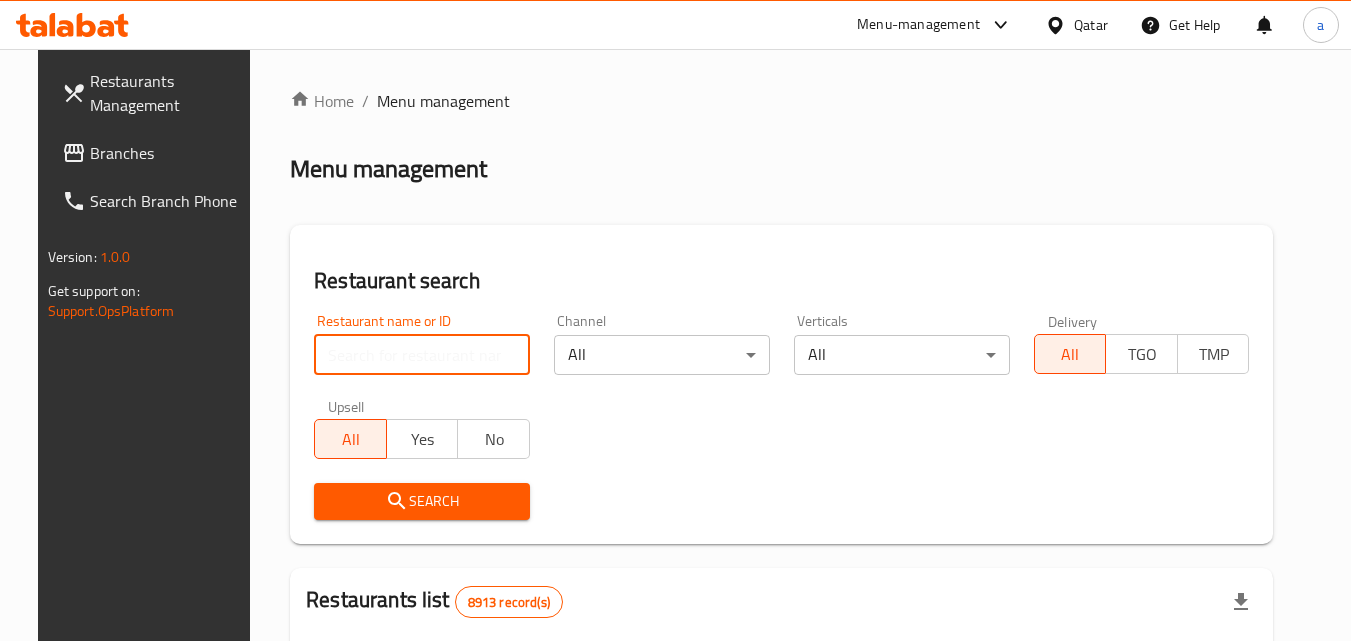 paste on "667692" 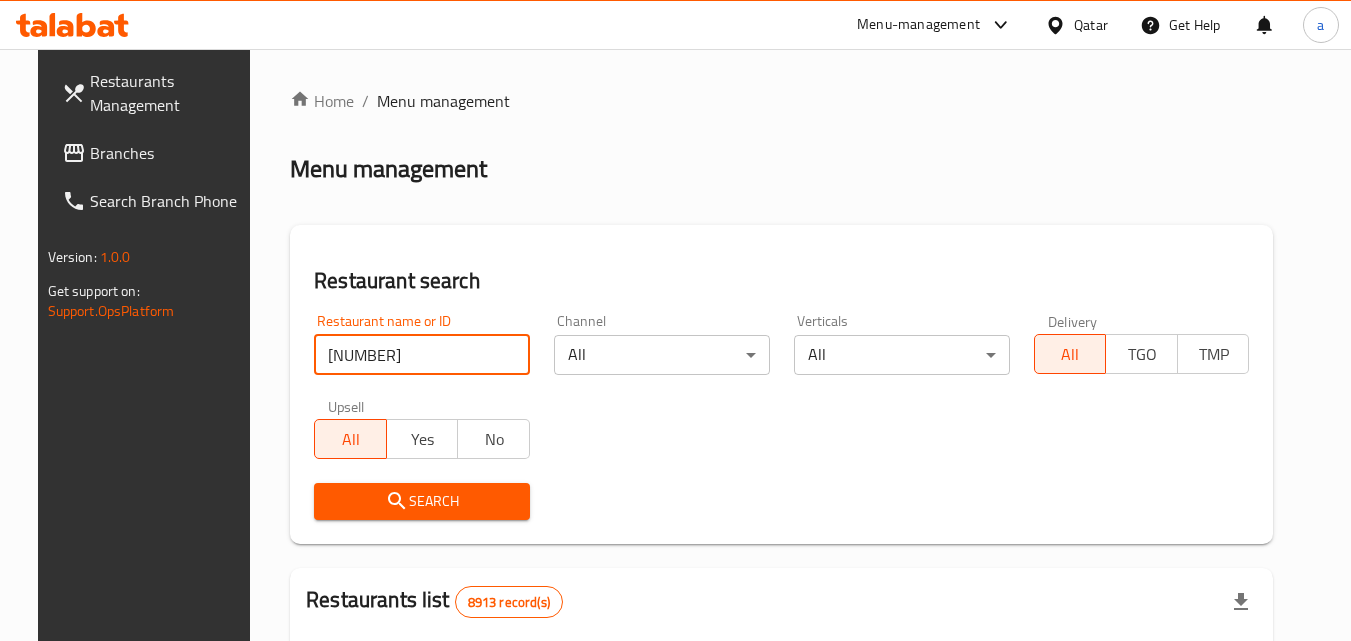type on "667692" 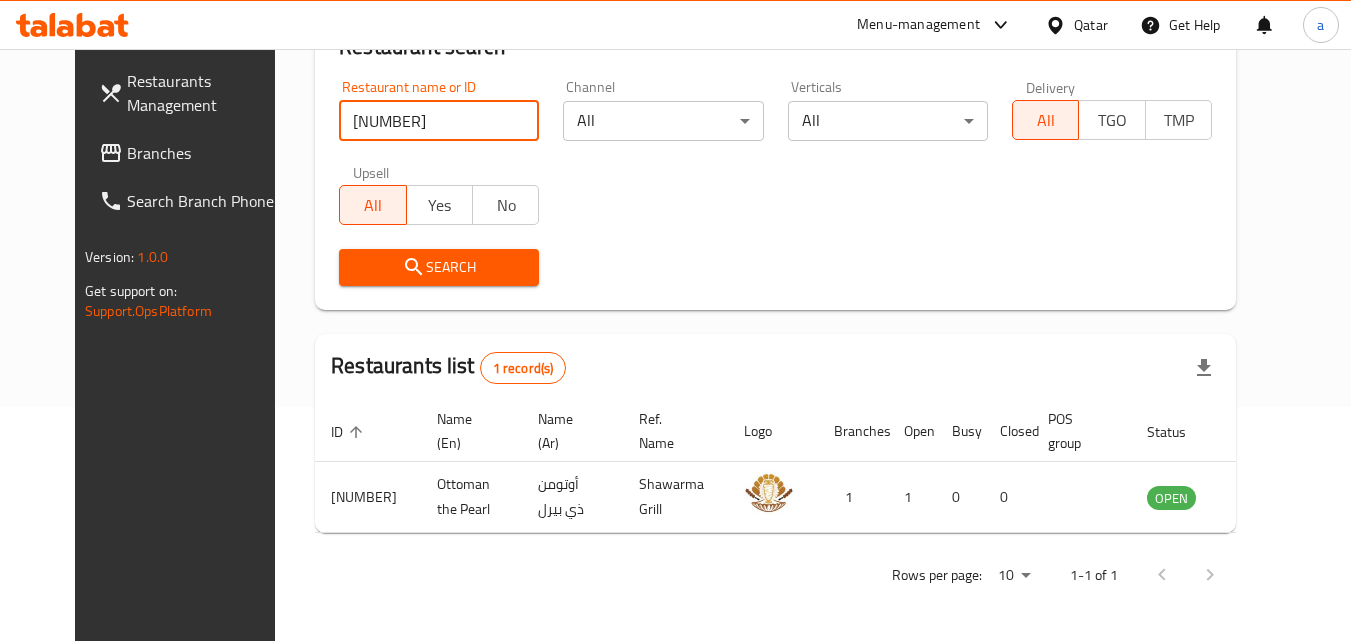 scroll, scrollTop: 234, scrollLeft: 0, axis: vertical 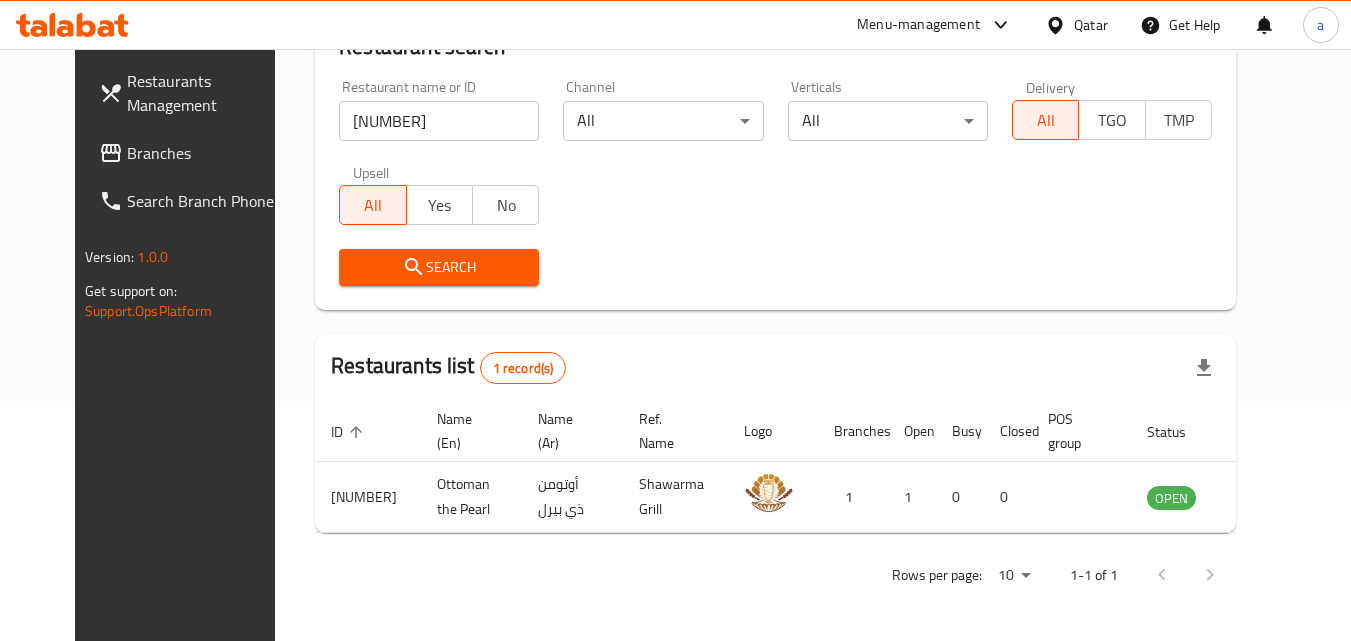 click on "Qatar" at bounding box center (1091, 25) 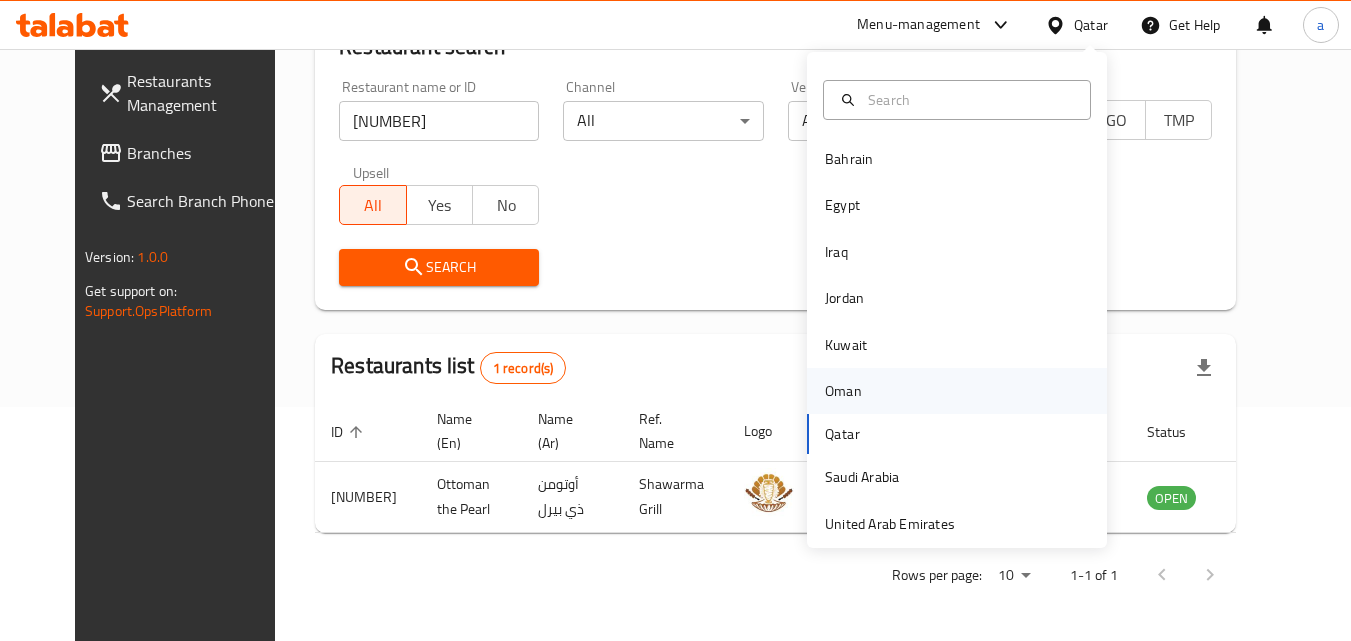 click on "Oman" at bounding box center (843, 391) 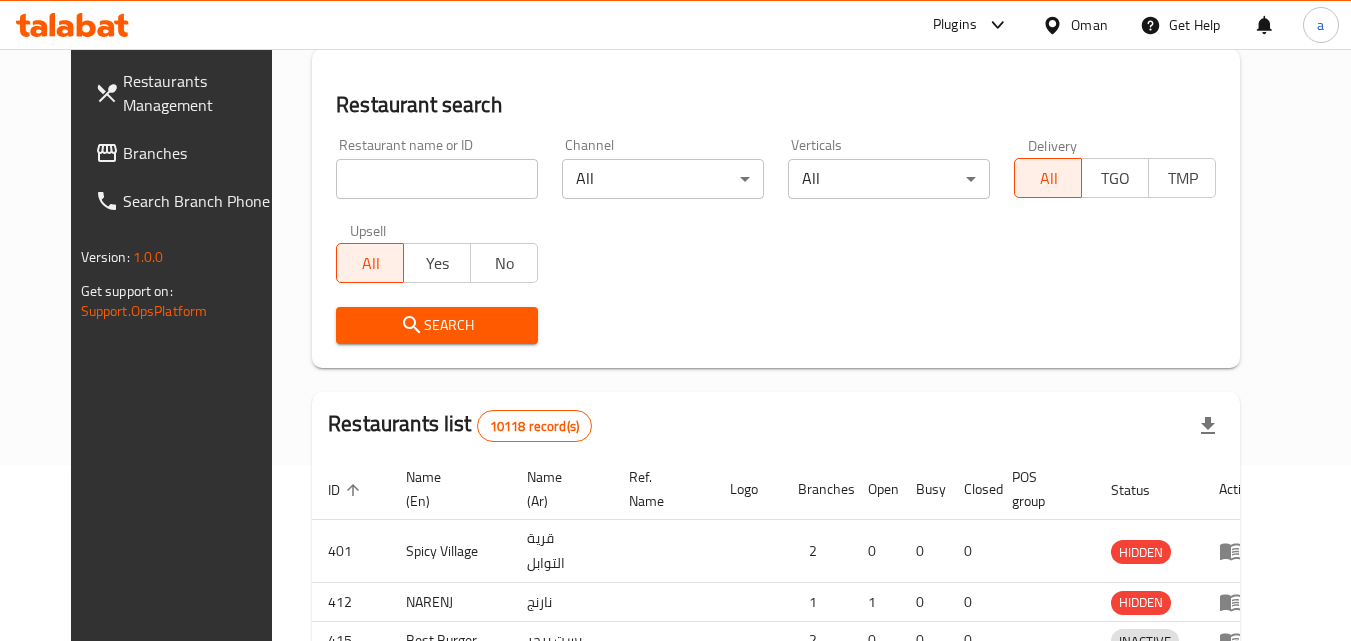 scroll, scrollTop: 234, scrollLeft: 0, axis: vertical 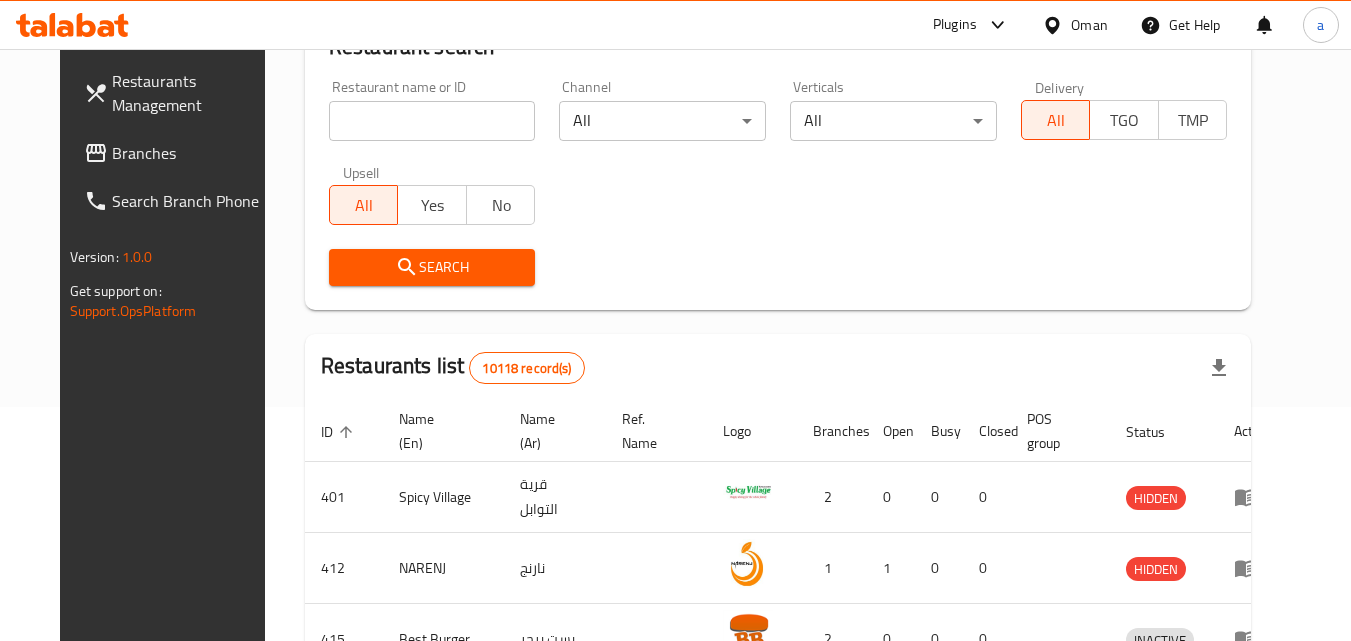 click on "Branches" at bounding box center [191, 153] 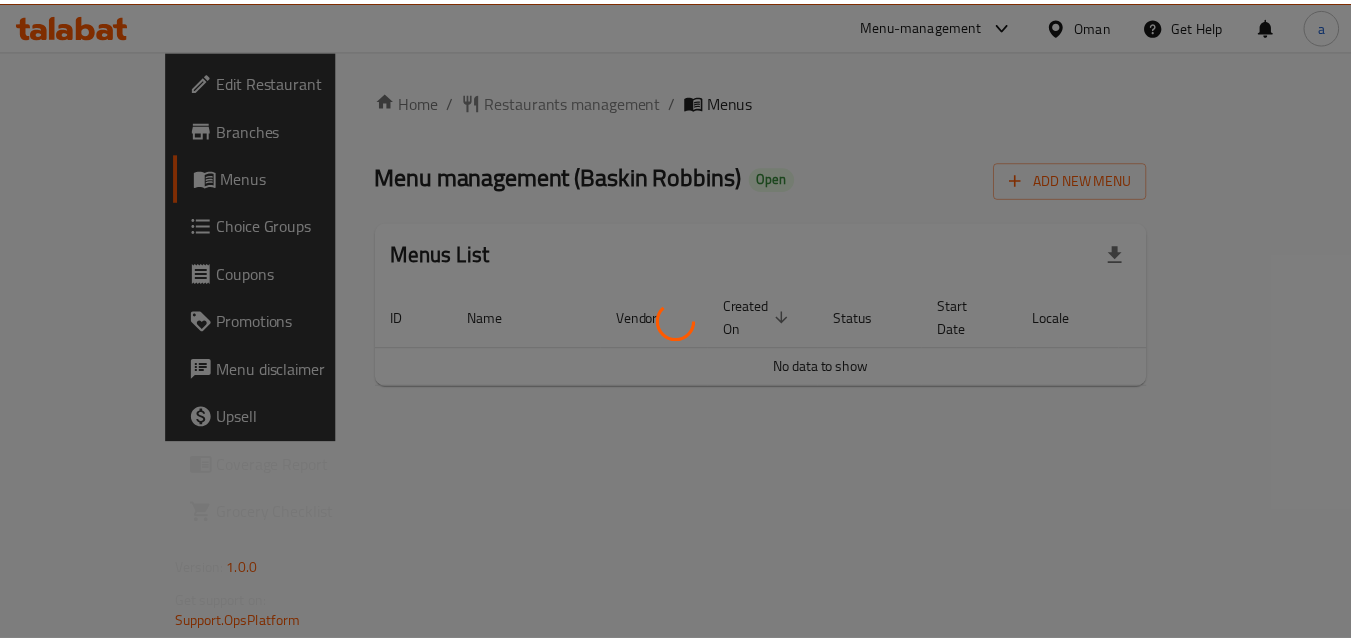 scroll, scrollTop: 0, scrollLeft: 0, axis: both 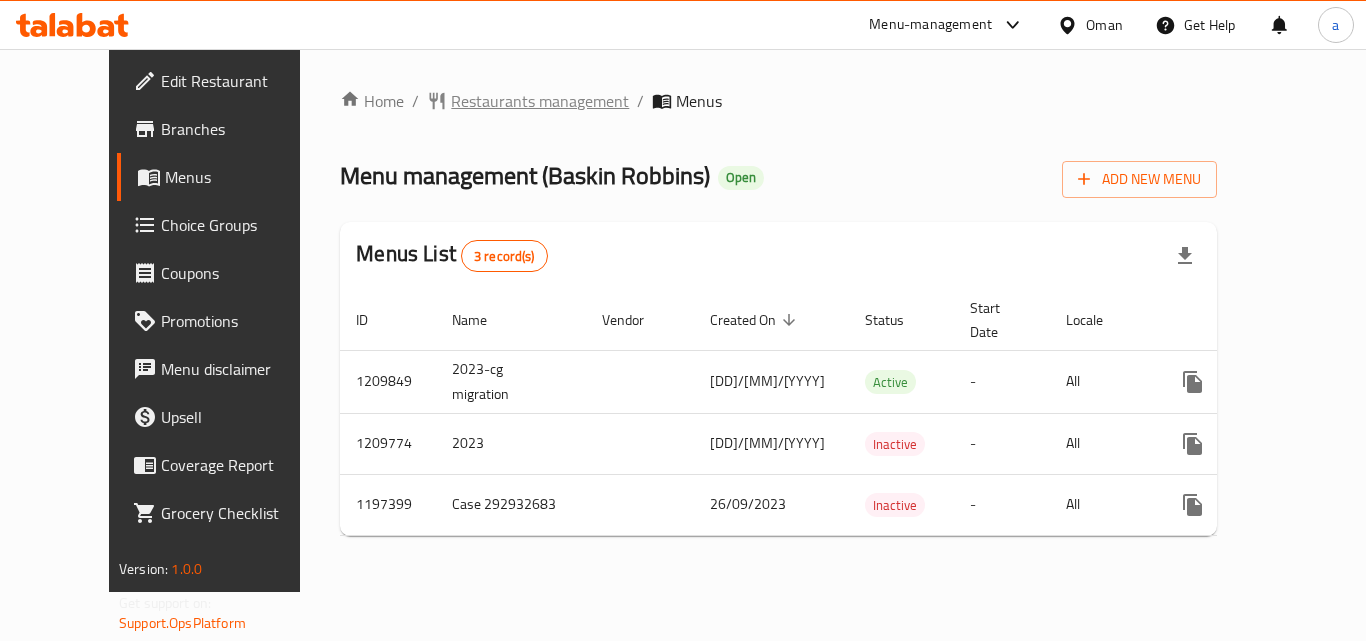 click on "Restaurants management" at bounding box center (540, 101) 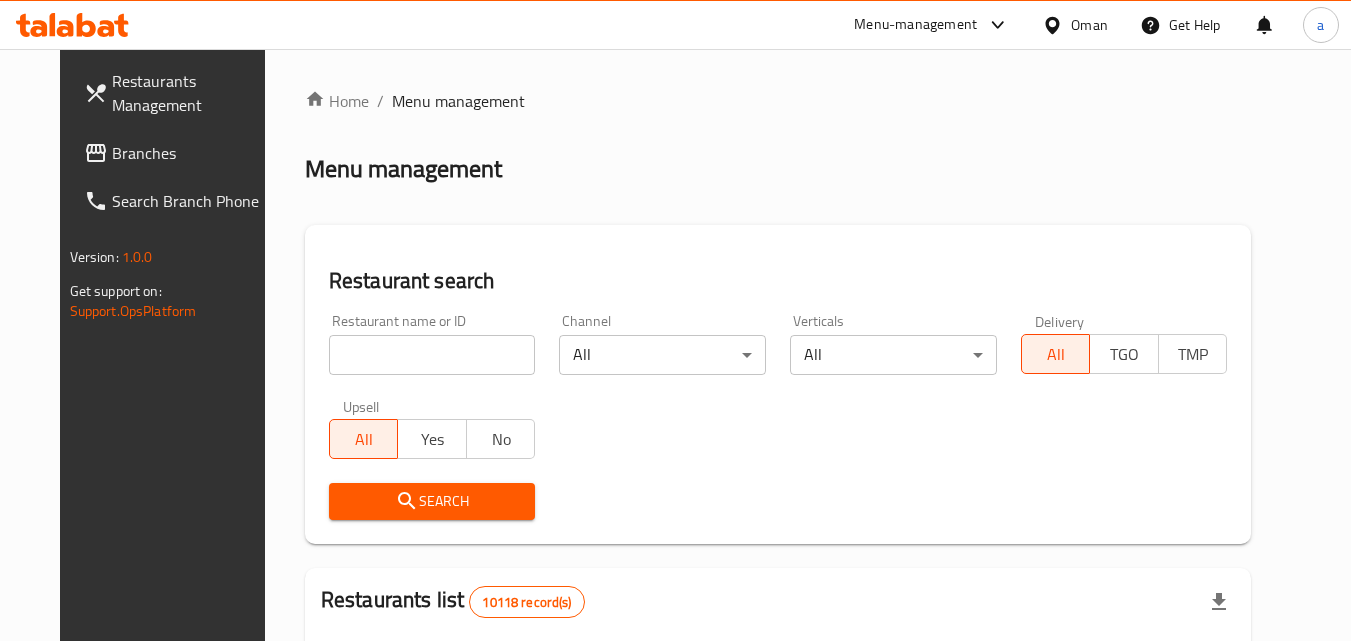 click at bounding box center [432, 355] 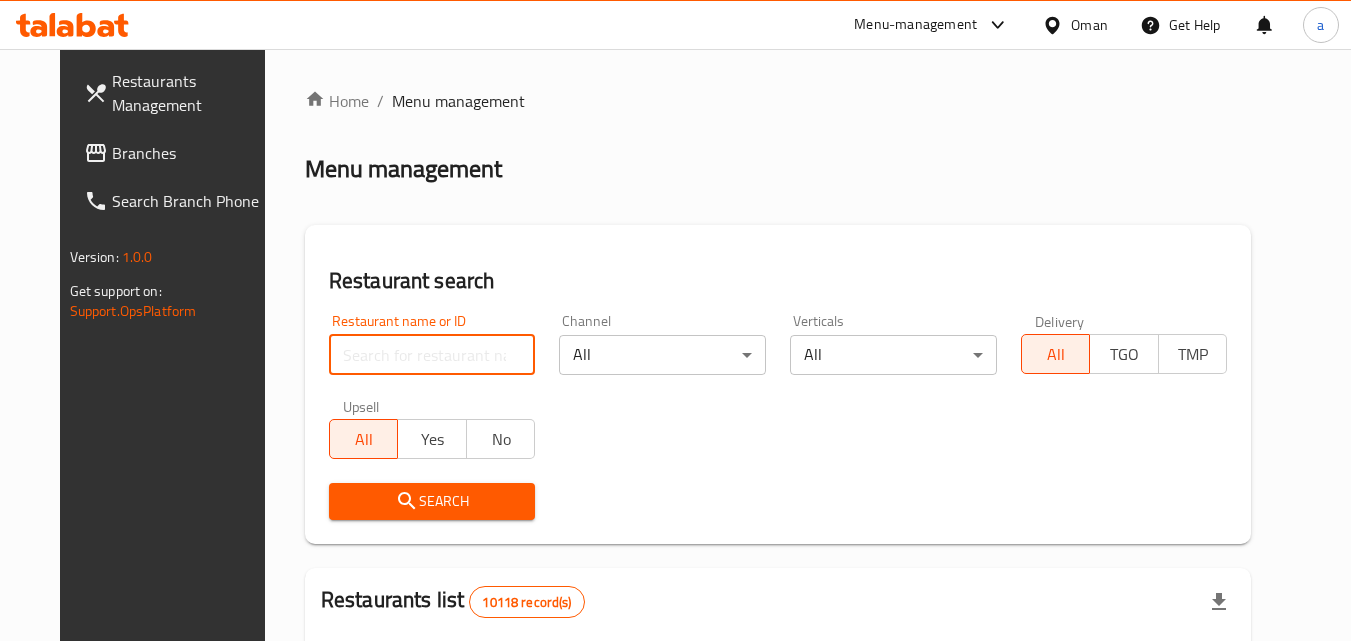 paste on "18057" 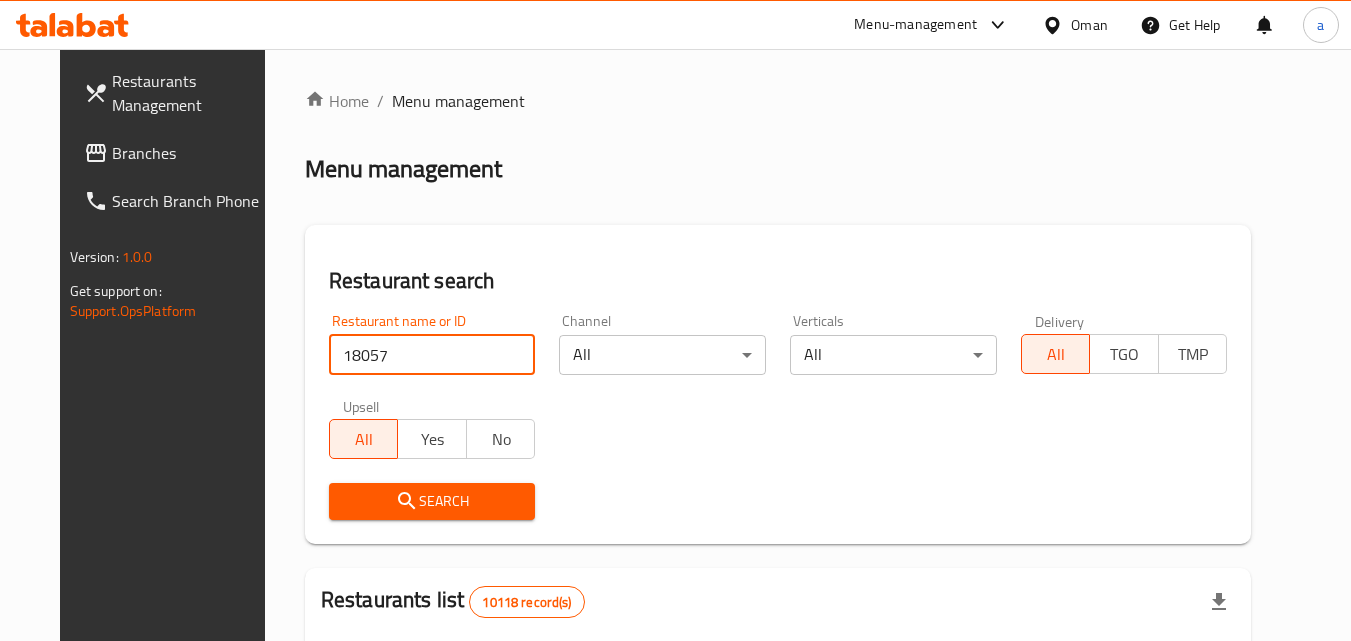 type on "18057" 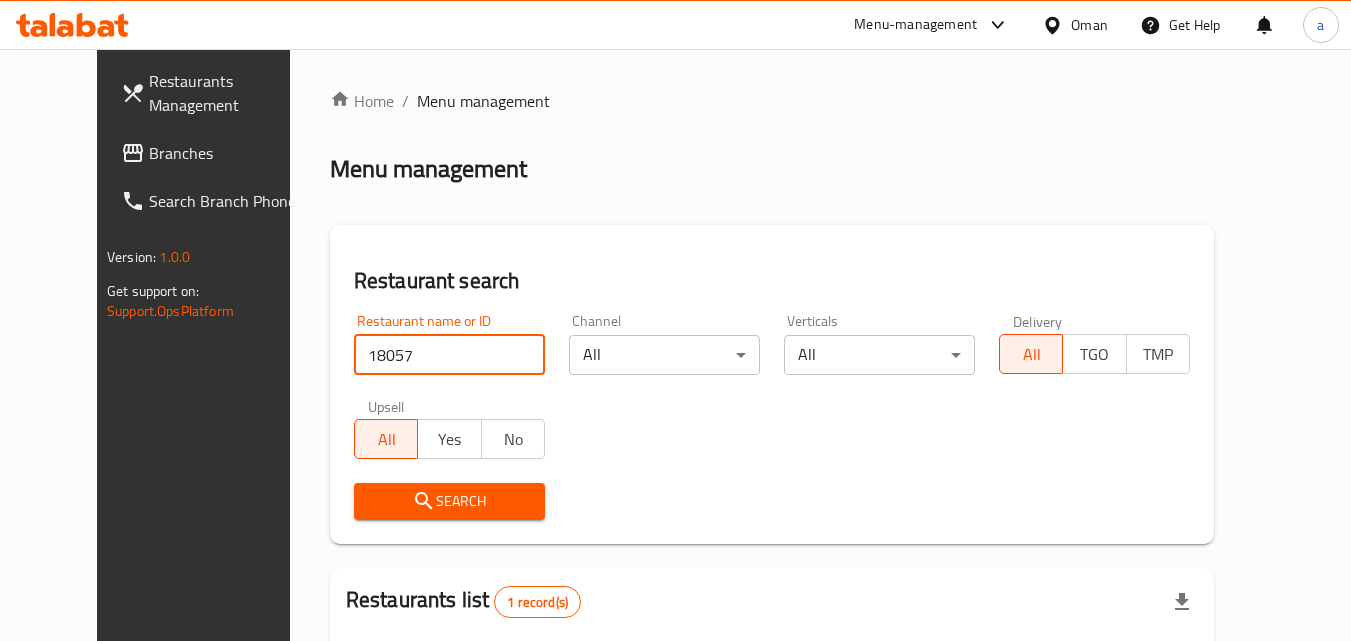 scroll, scrollTop: 234, scrollLeft: 0, axis: vertical 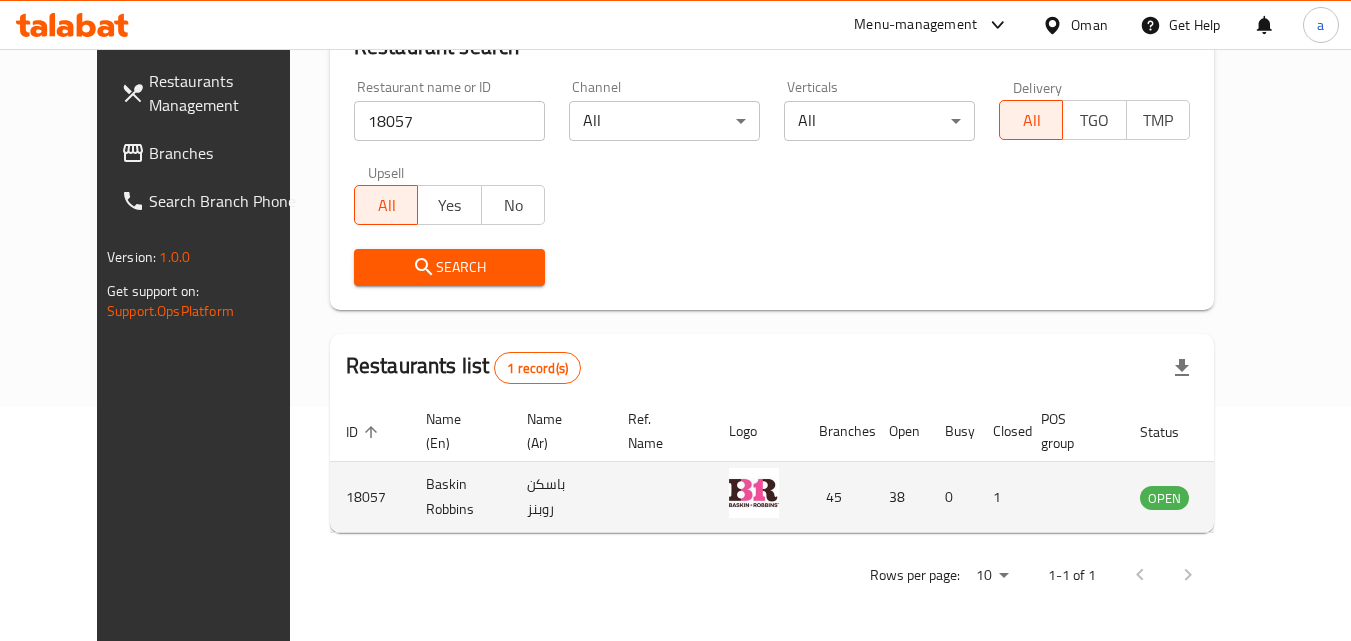 click at bounding box center [754, 493] 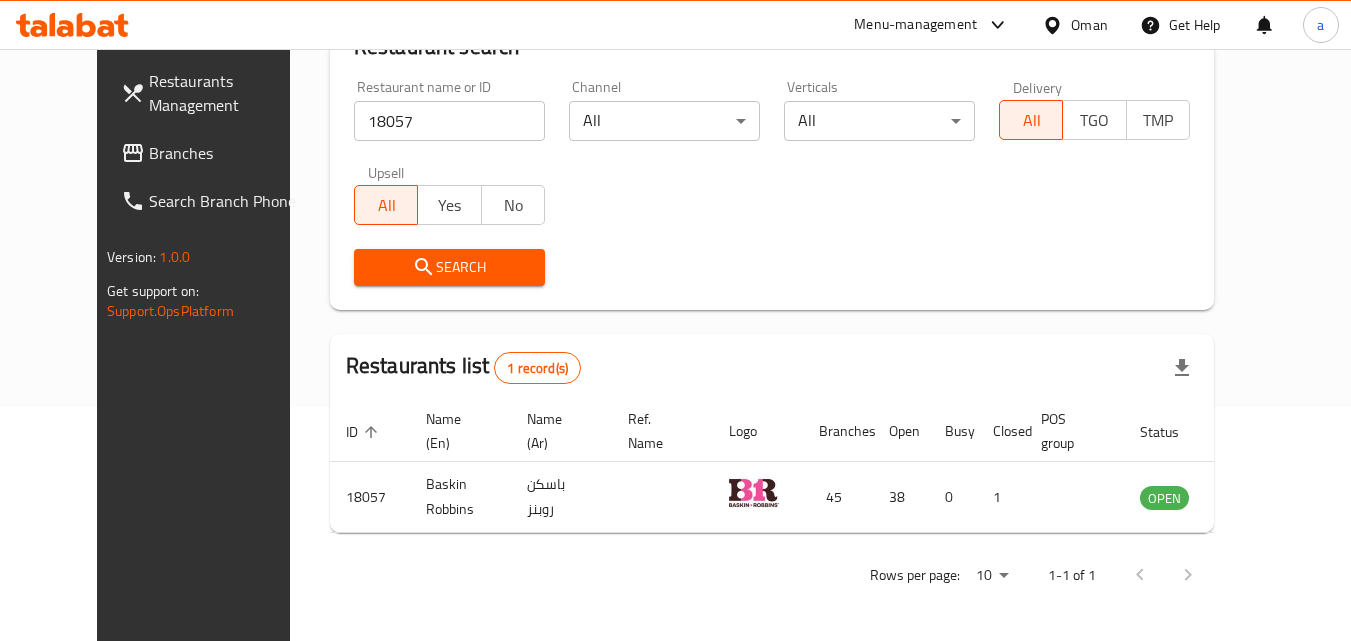 click on "Restaurant search Restaurant name or ID 18057 Restaurant name or ID Channel All ​ Verticals All ​ Delivery All TGO TMP Upsell All Yes No   Search" at bounding box center (772, 150) 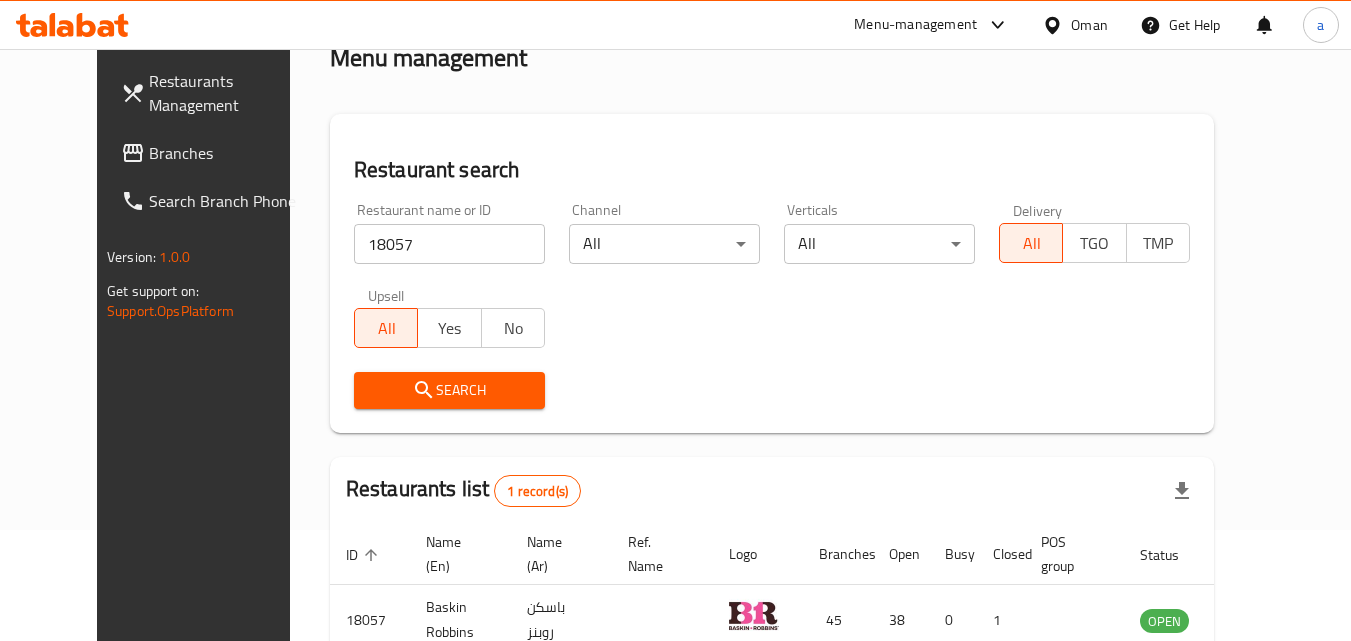 scroll, scrollTop: 0, scrollLeft: 0, axis: both 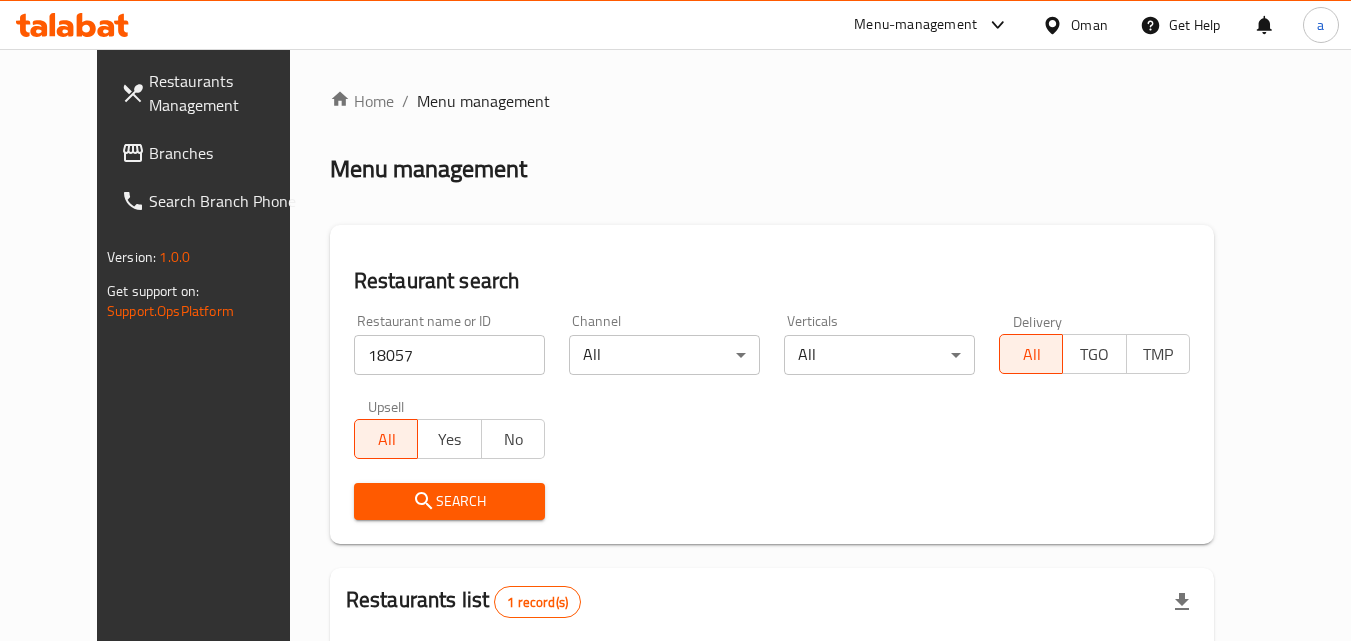 click on "Oman" at bounding box center (1089, 25) 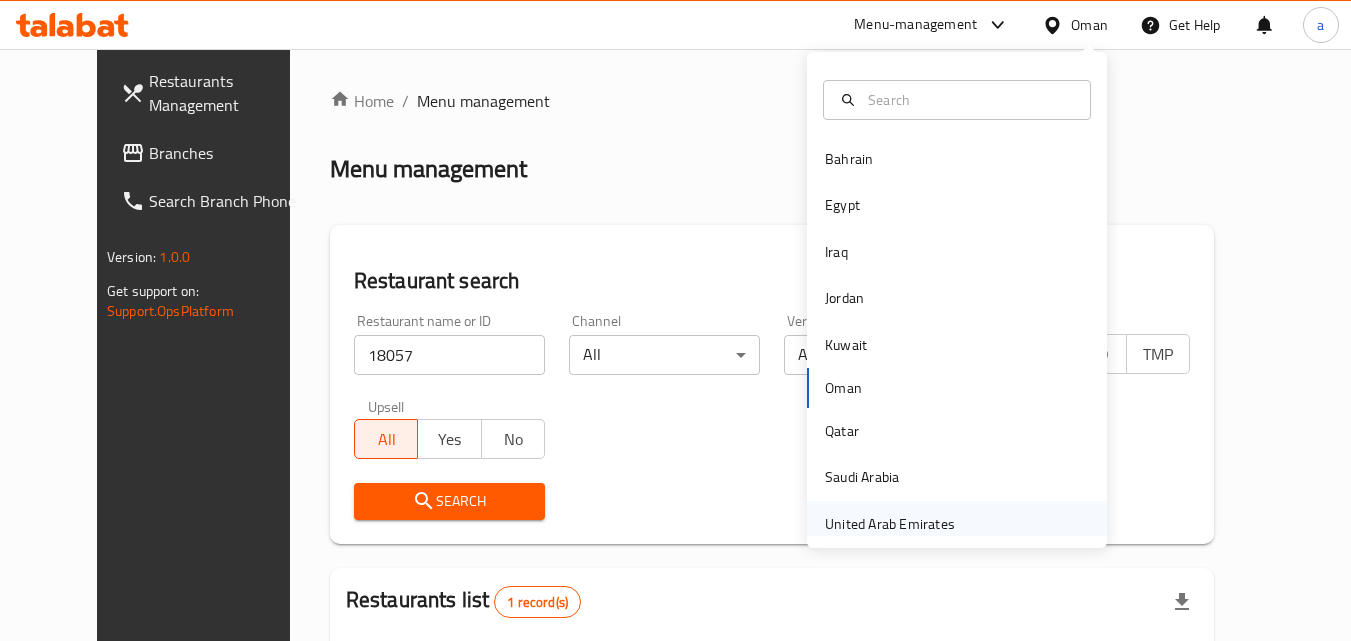 click on "United Arab Emirates" at bounding box center [890, 524] 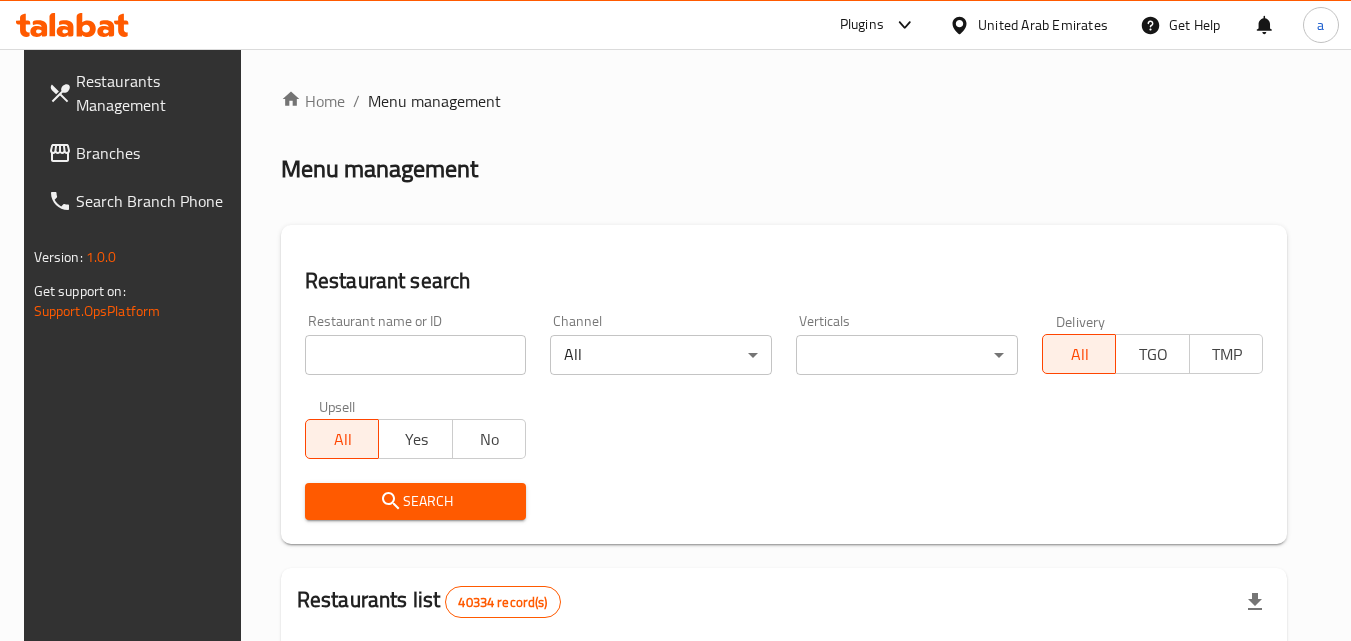click on "Branches" at bounding box center [155, 153] 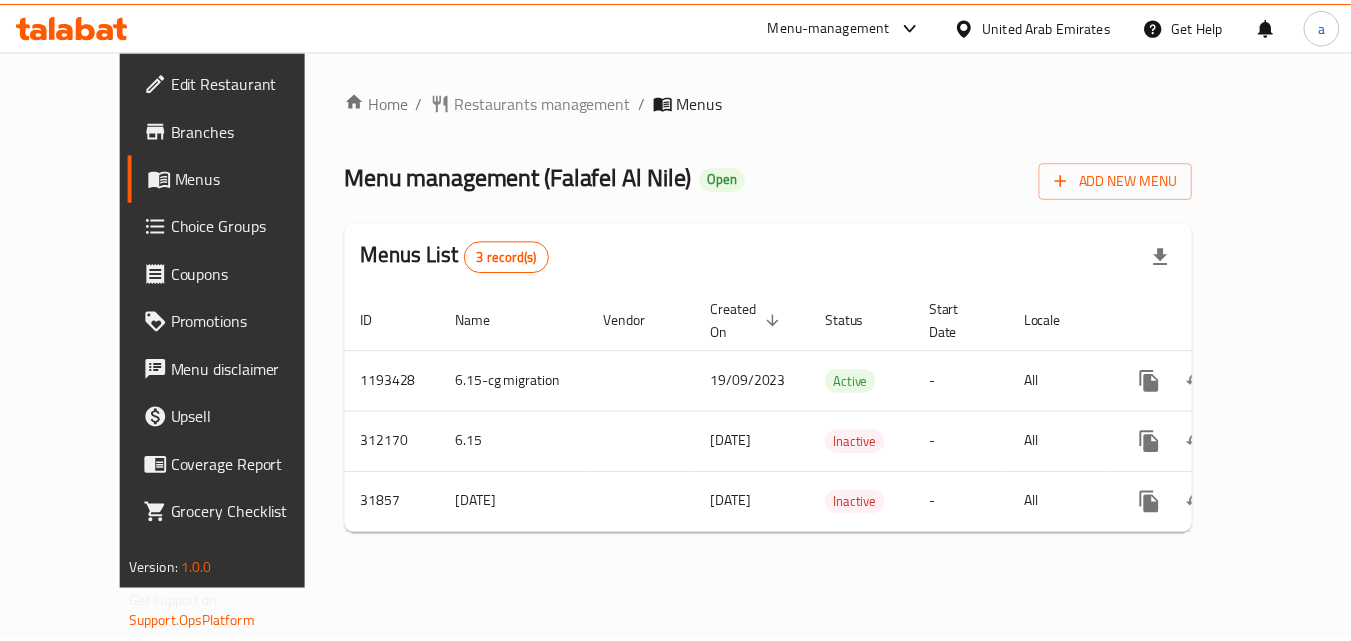 scroll, scrollTop: 0, scrollLeft: 0, axis: both 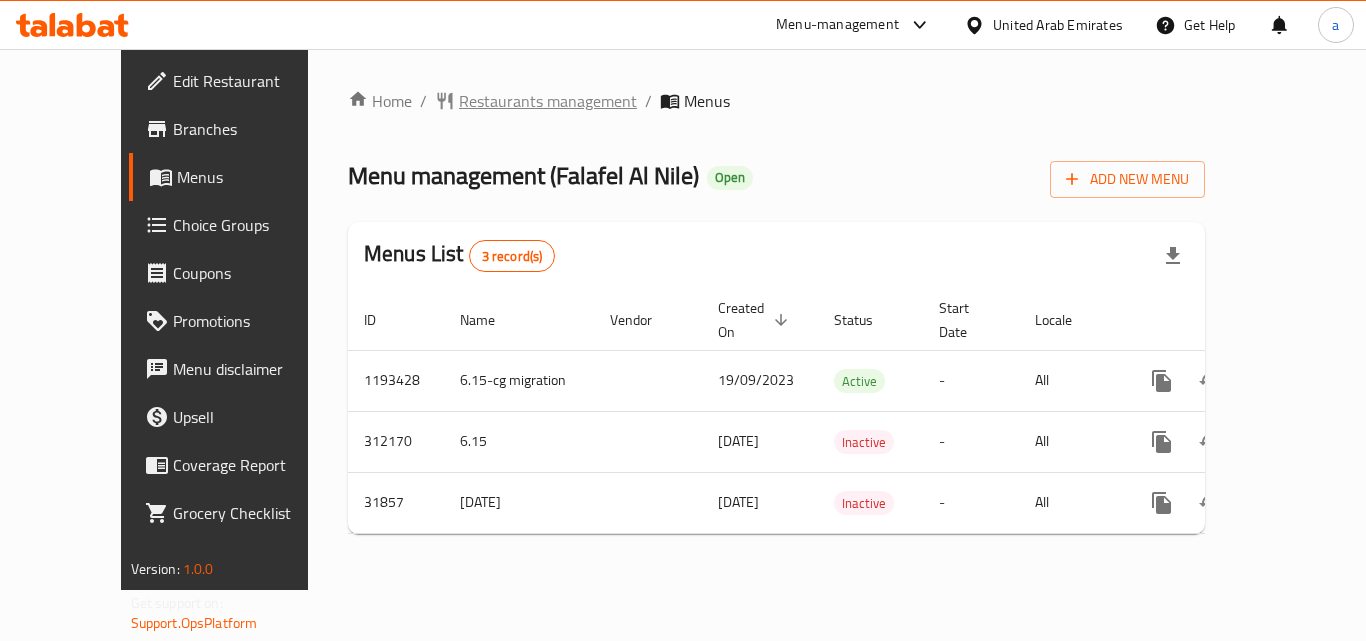 click on "Restaurants management" at bounding box center [548, 101] 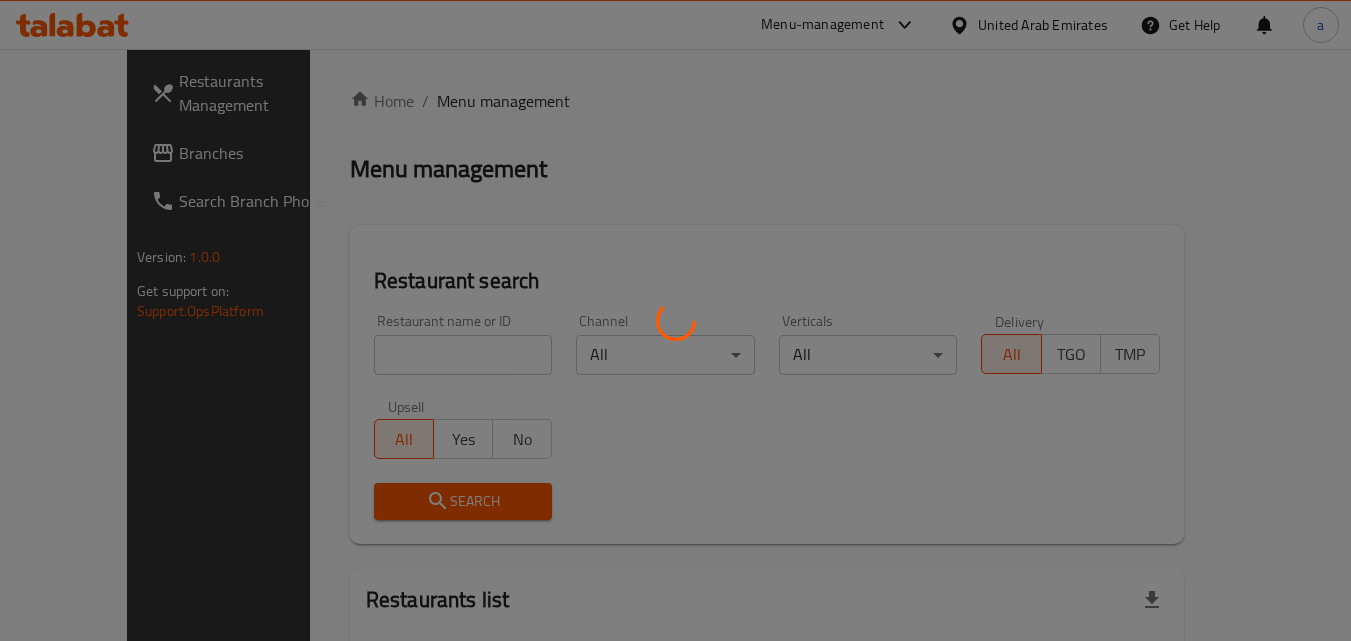 click at bounding box center (675, 320) 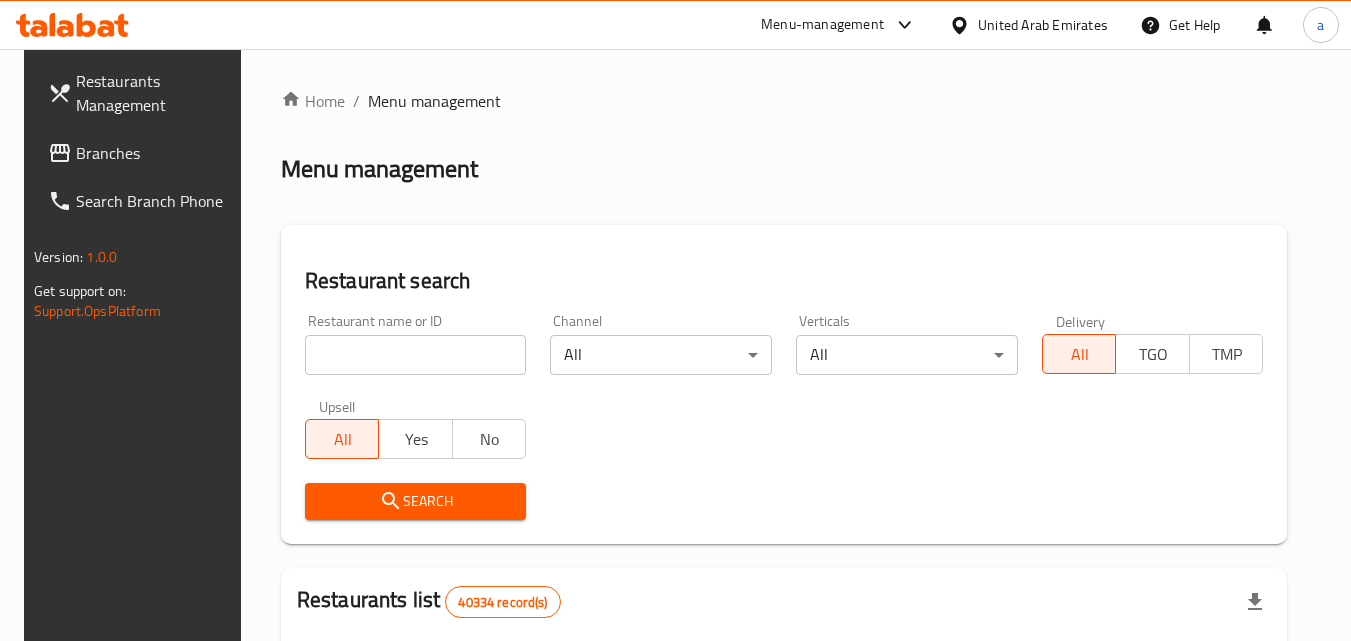click at bounding box center (416, 355) 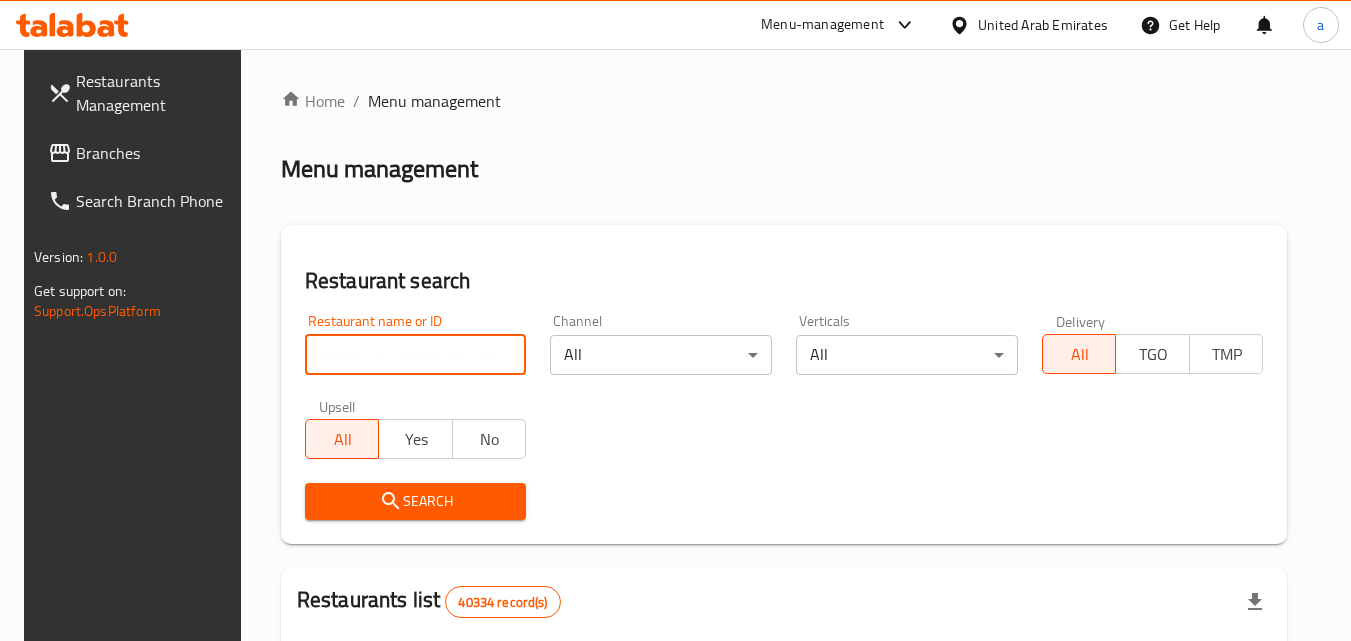 paste on "16335" 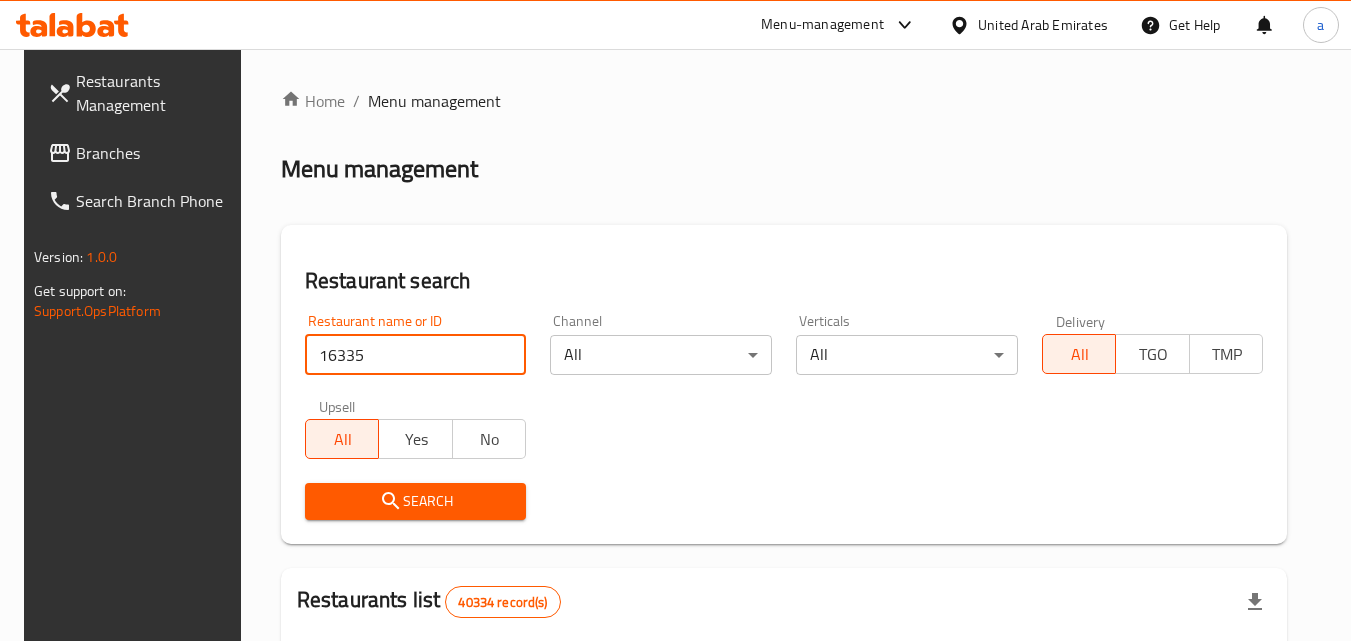 type on "16335" 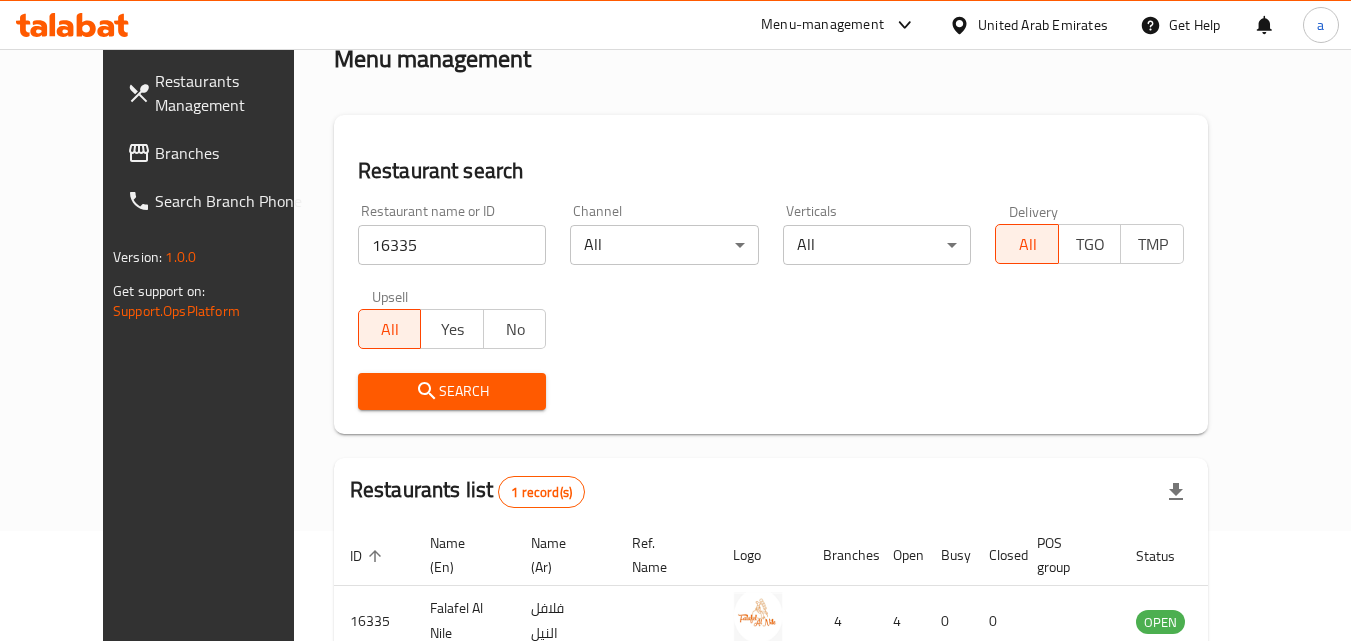 scroll, scrollTop: 234, scrollLeft: 0, axis: vertical 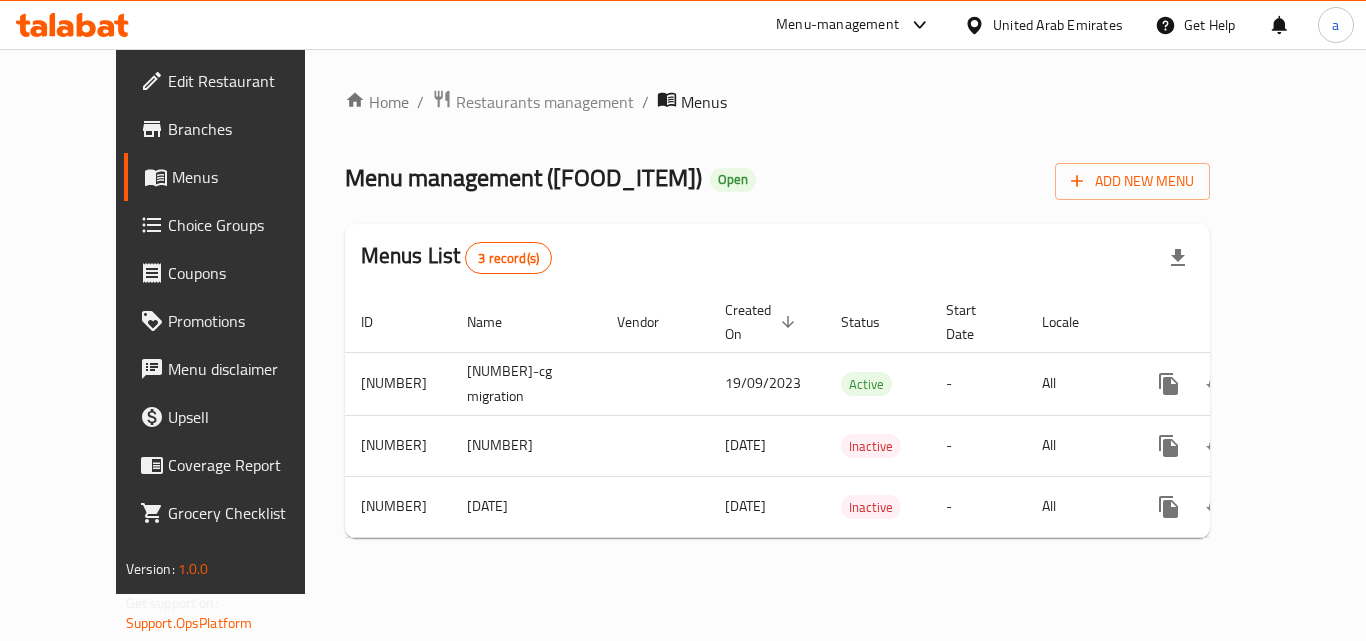 click on "Choice Groups" at bounding box center (234, 225) 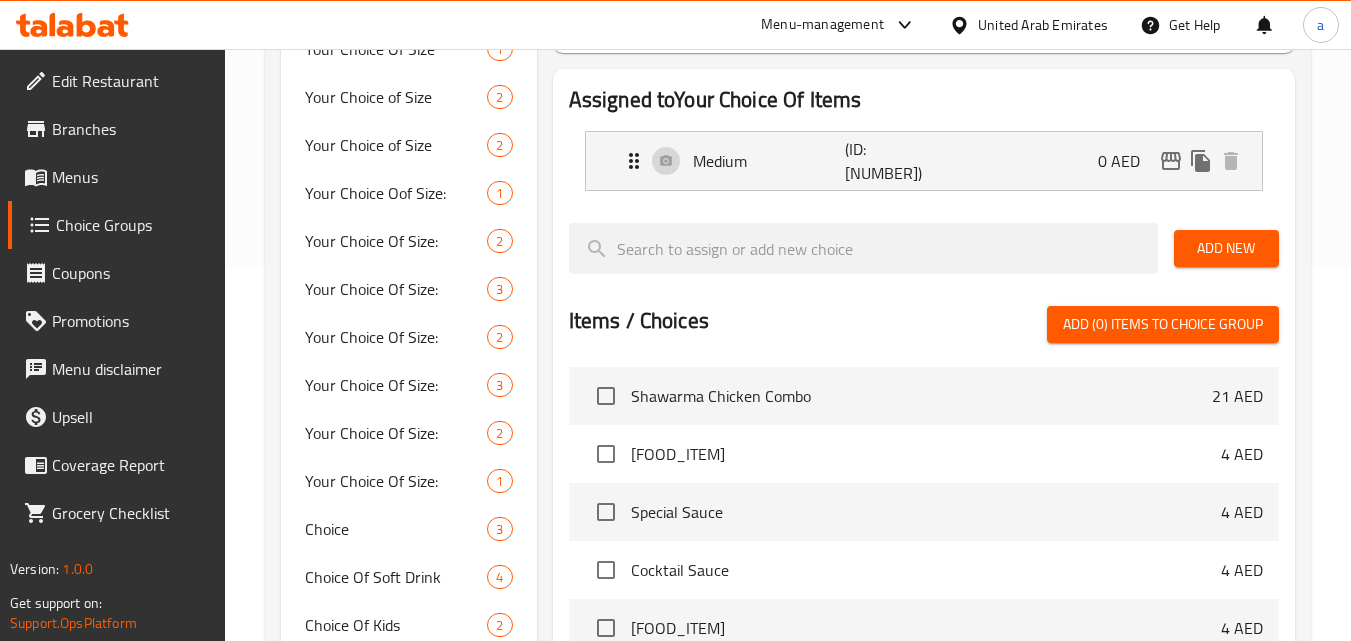 scroll, scrollTop: 500, scrollLeft: 0, axis: vertical 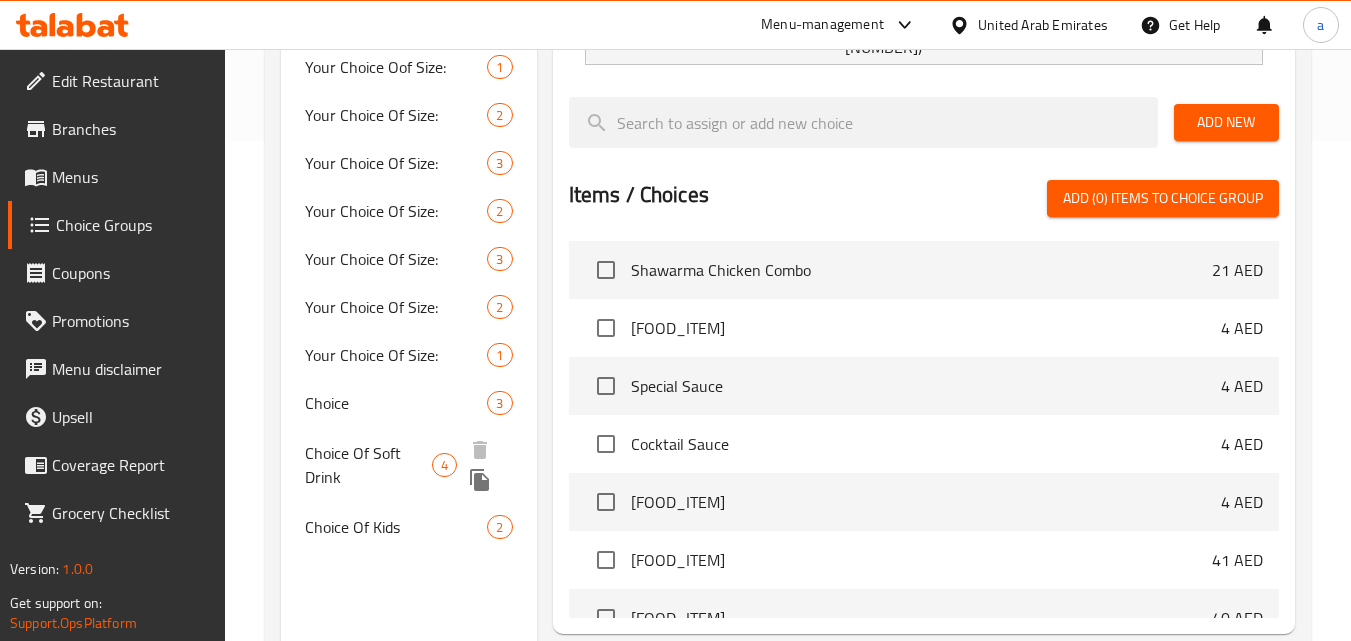 click on "Choice Of Soft Drink" at bounding box center [368, 465] 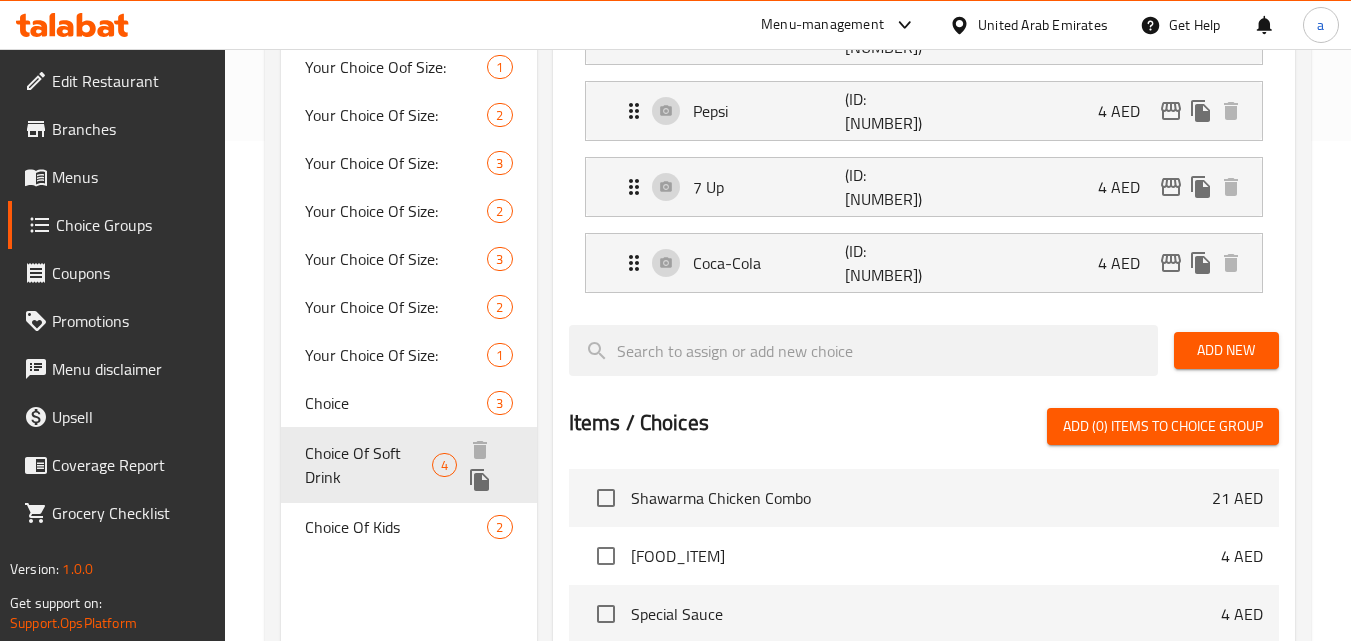 type on "Choice Of Soft Drink" 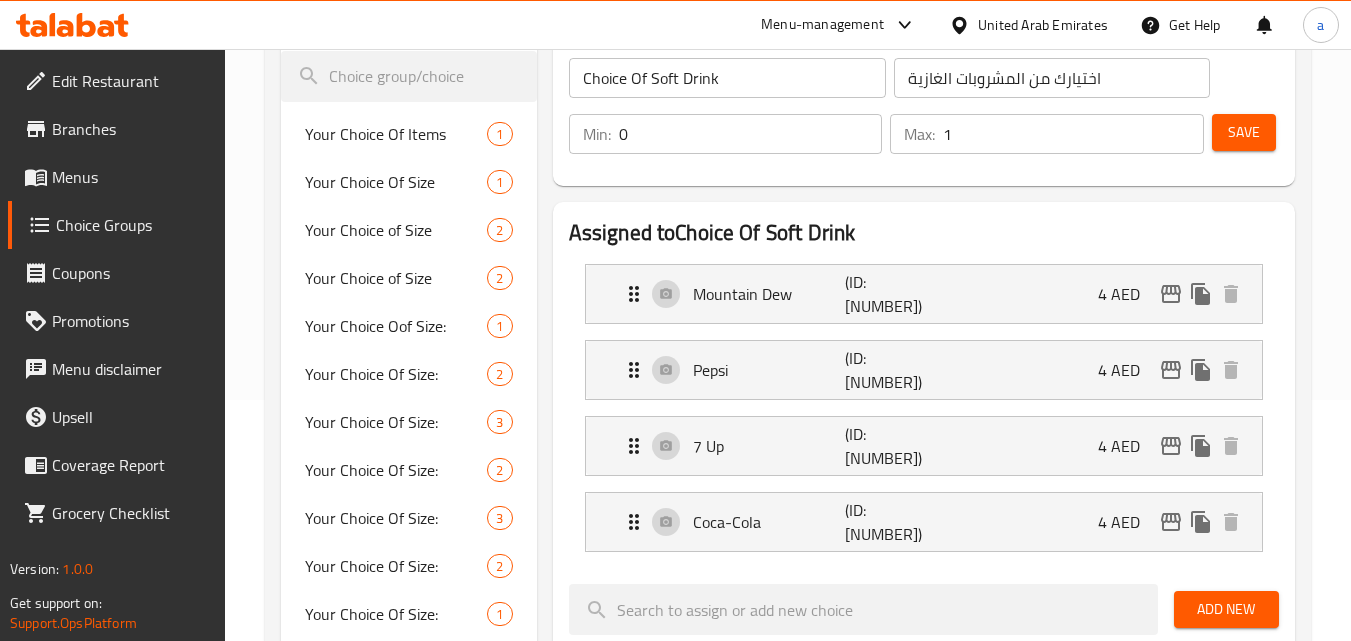 scroll, scrollTop: 0, scrollLeft: 0, axis: both 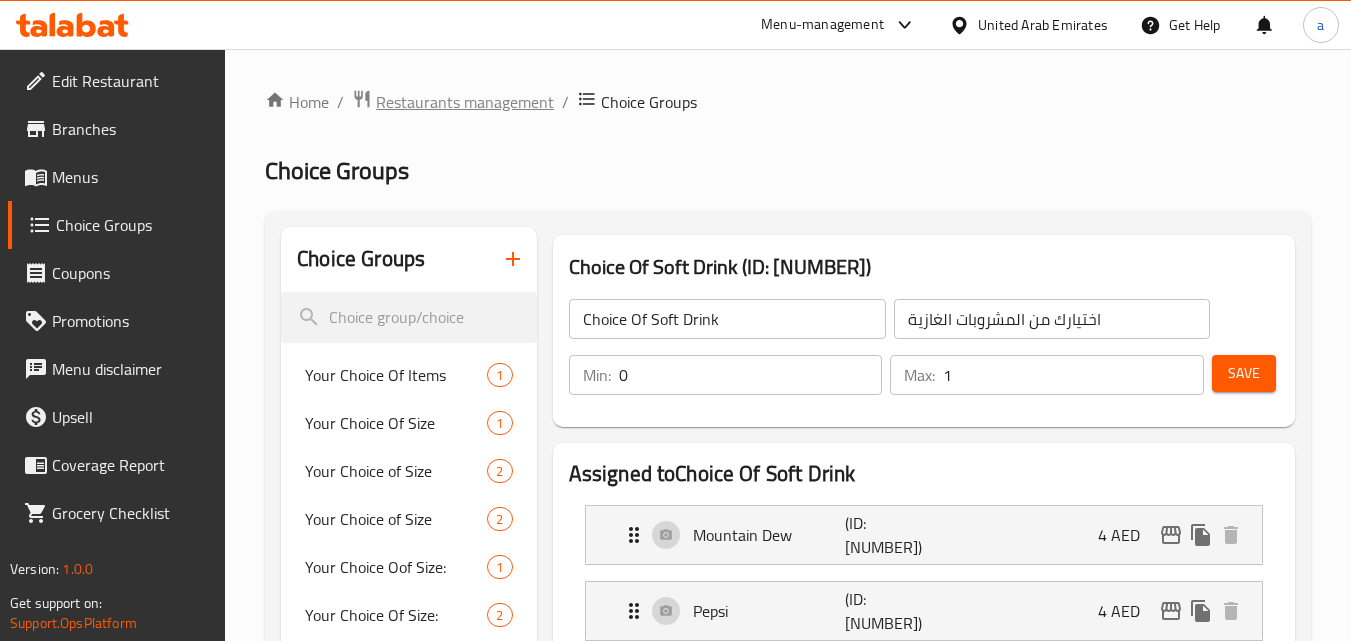 click on "Restaurants management" at bounding box center (465, 102) 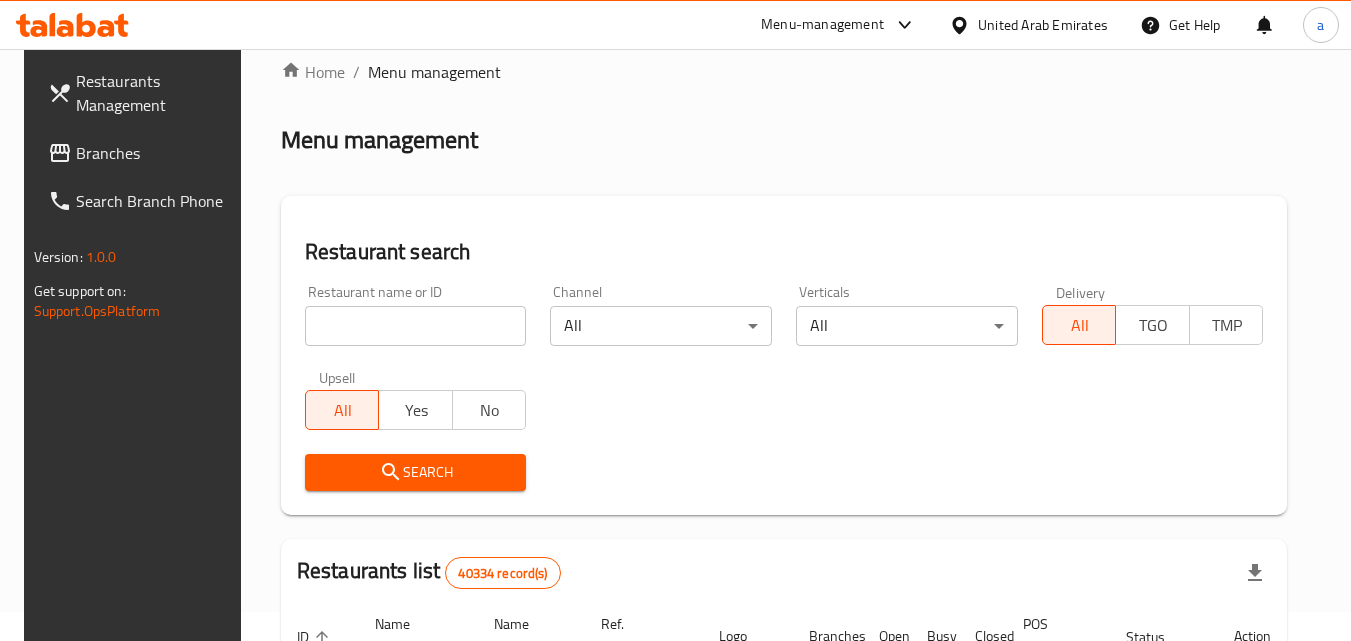 scroll, scrollTop: 0, scrollLeft: 0, axis: both 